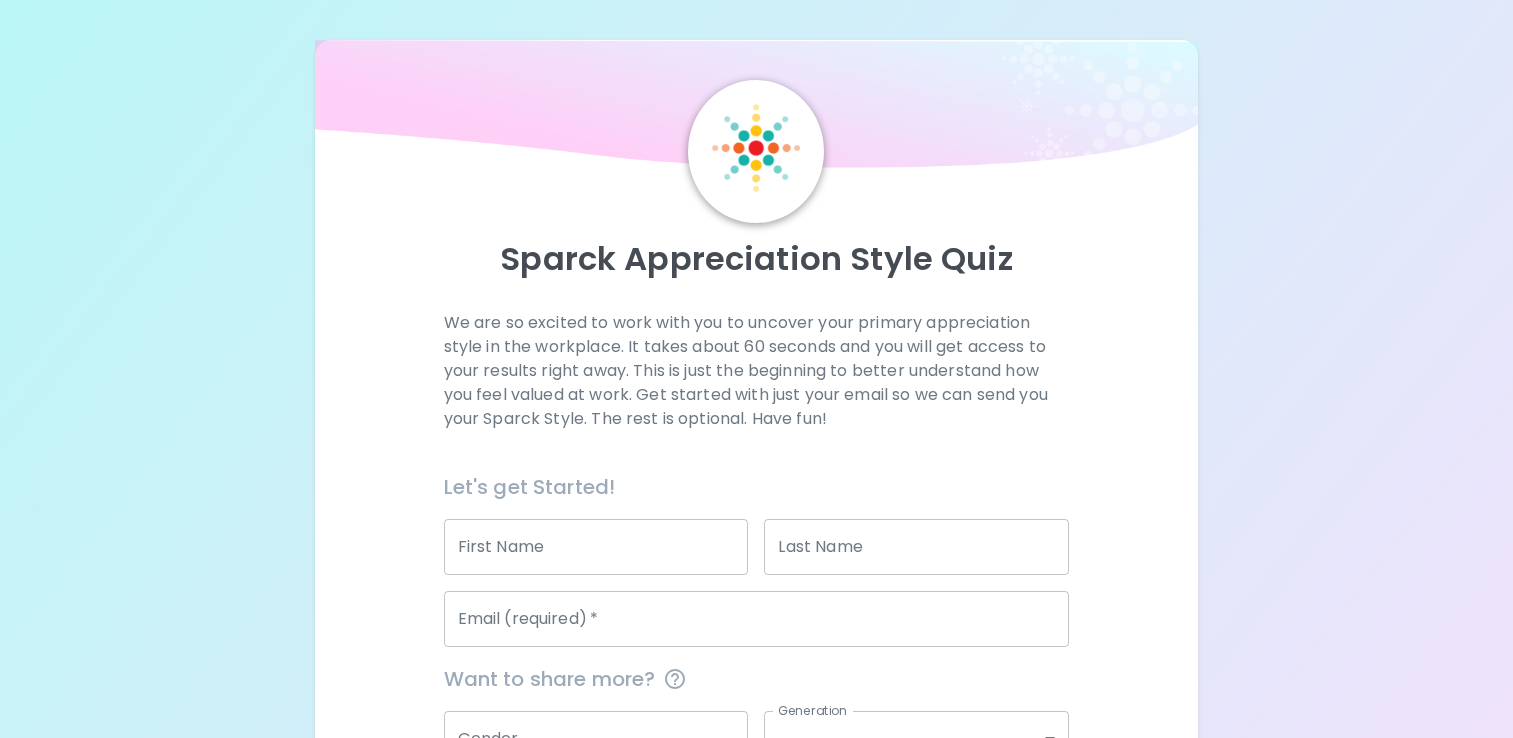 scroll, scrollTop: 0, scrollLeft: 0, axis: both 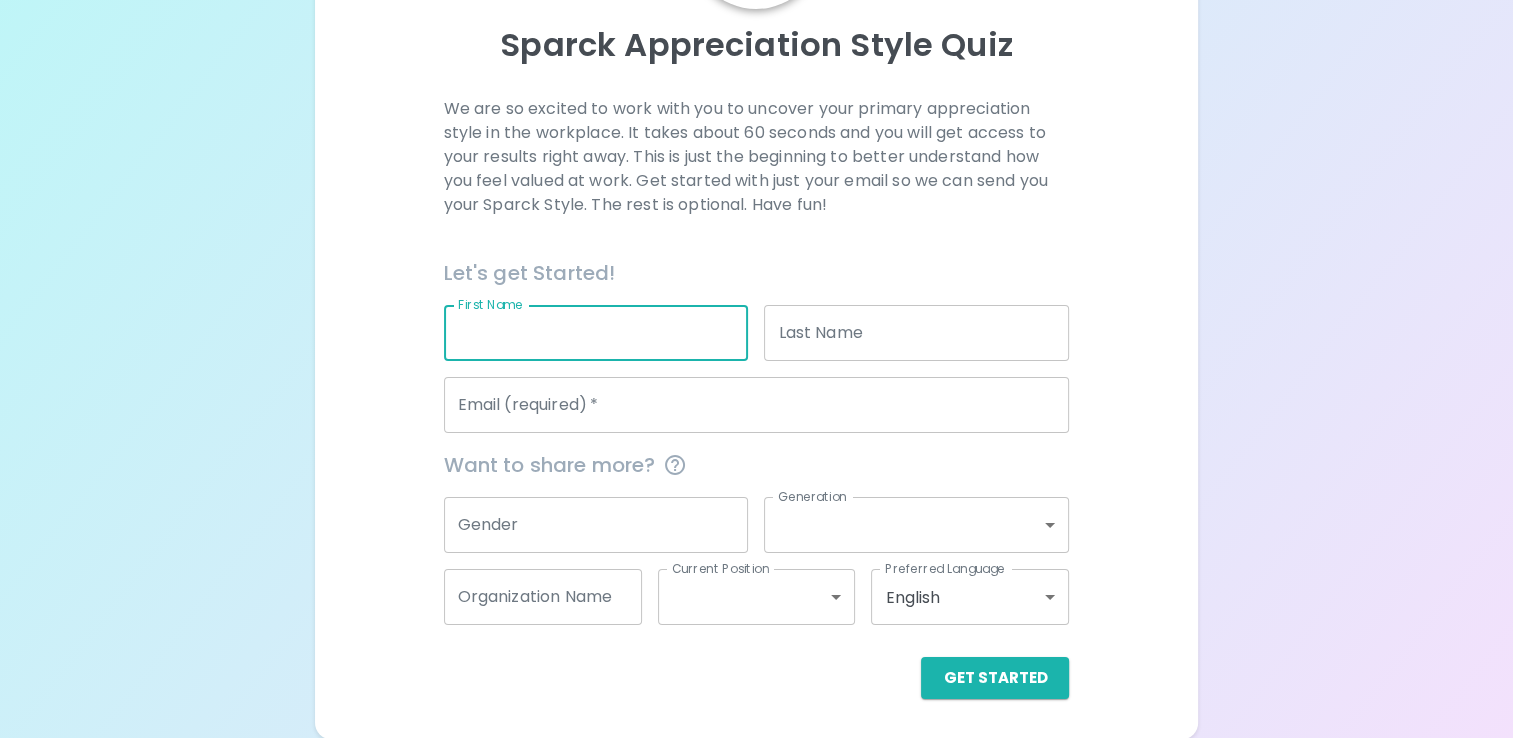 click on "First Name" at bounding box center (596, 333) 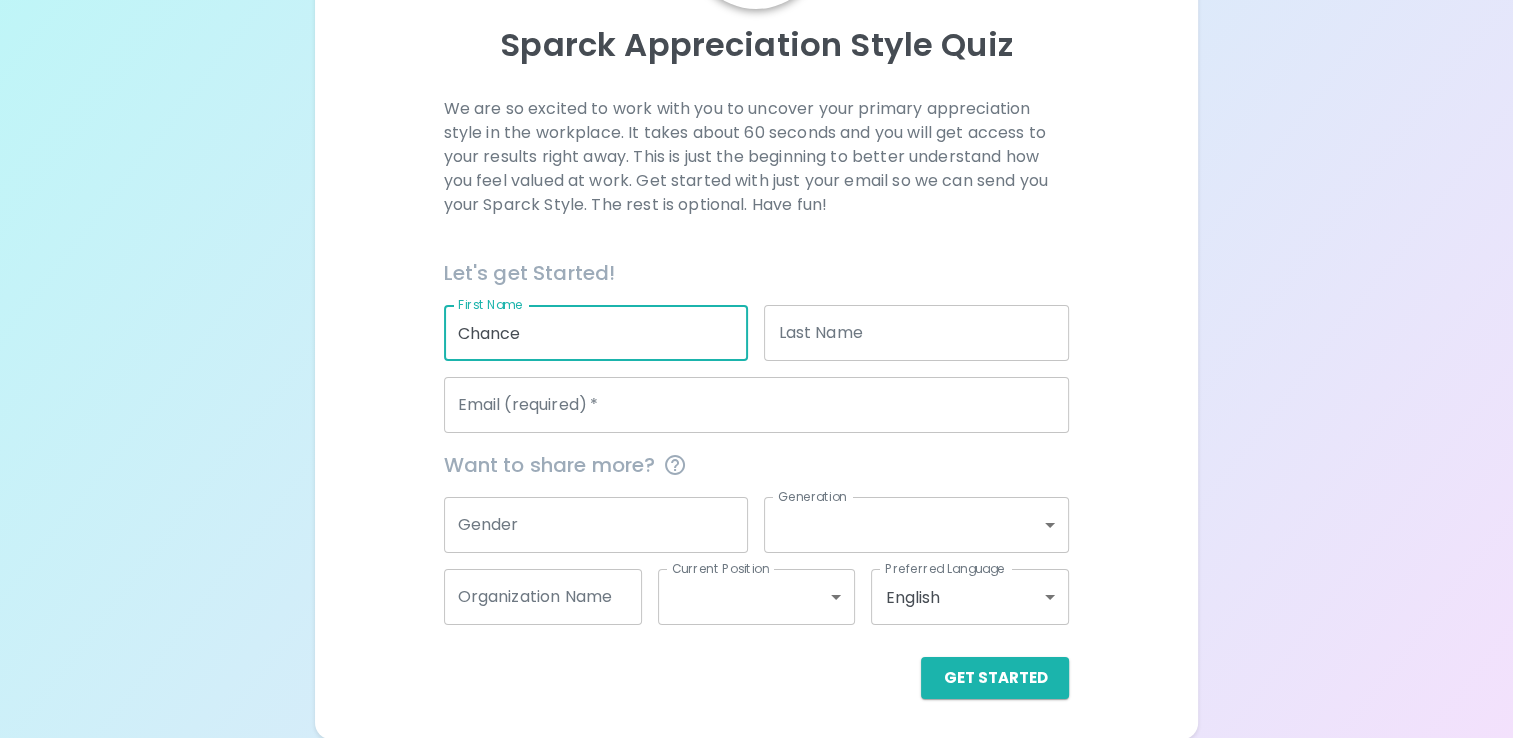 type on "[DEMOGRAPHIC_DATA]" 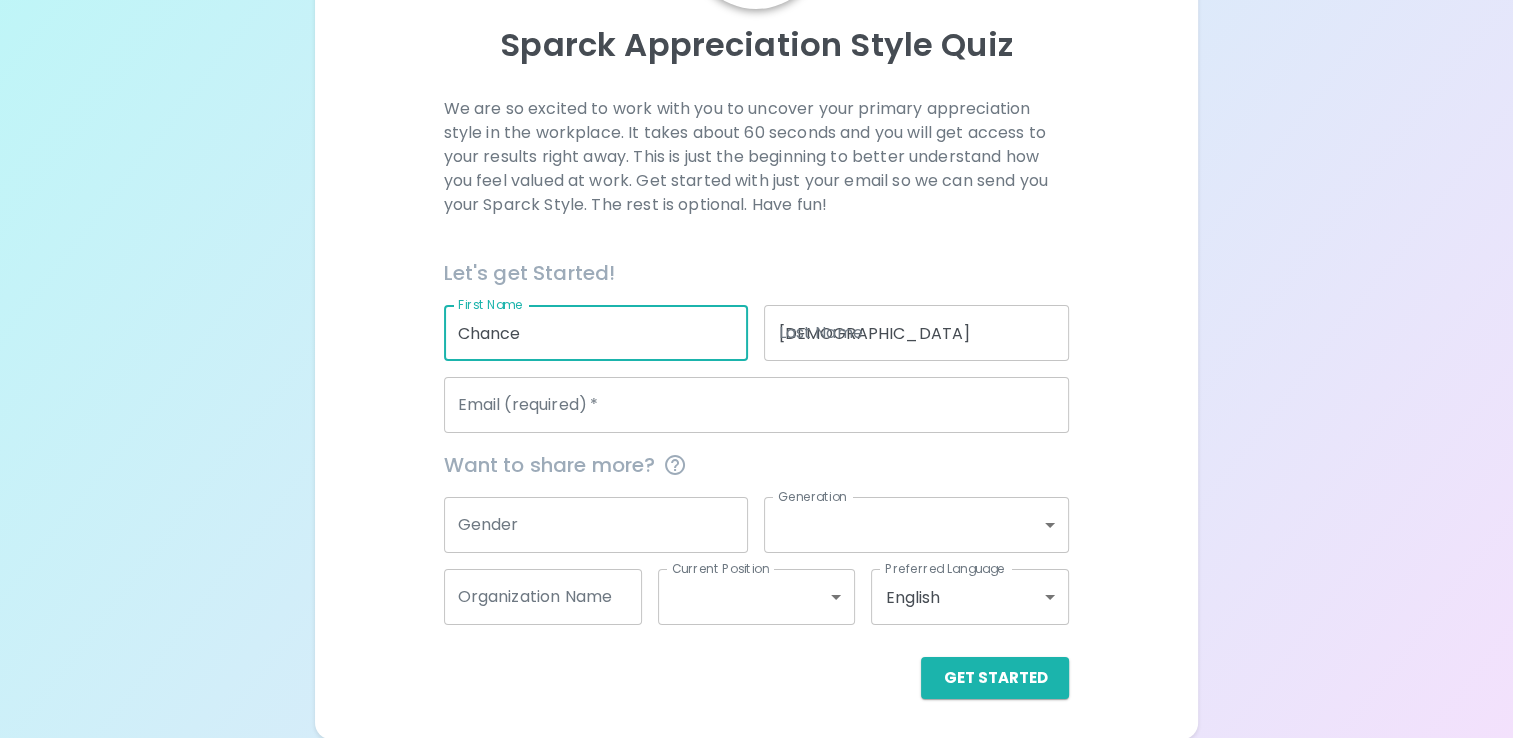 type on "[EMAIL_ADDRESS][DOMAIN_NAME]" 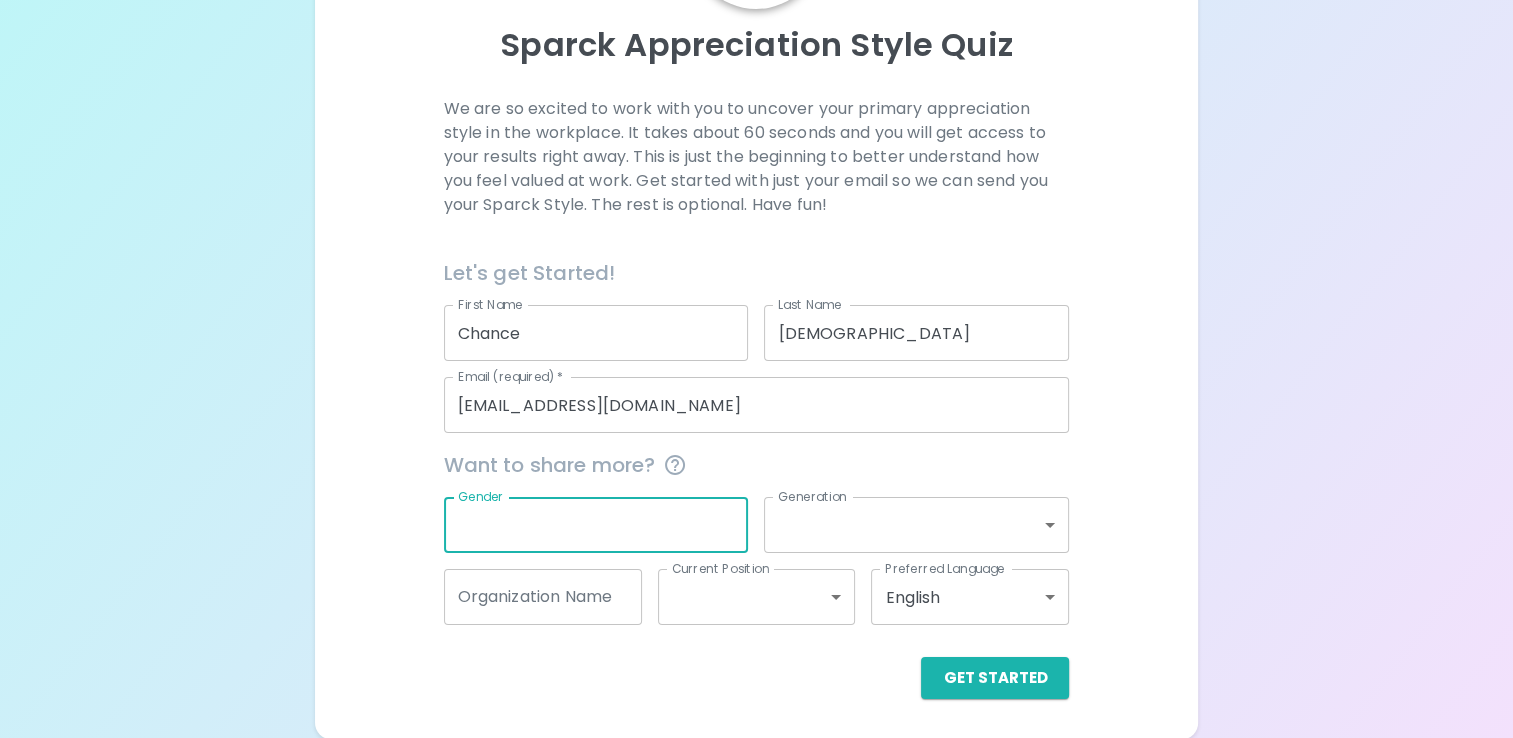 click on "Gender" at bounding box center (596, 525) 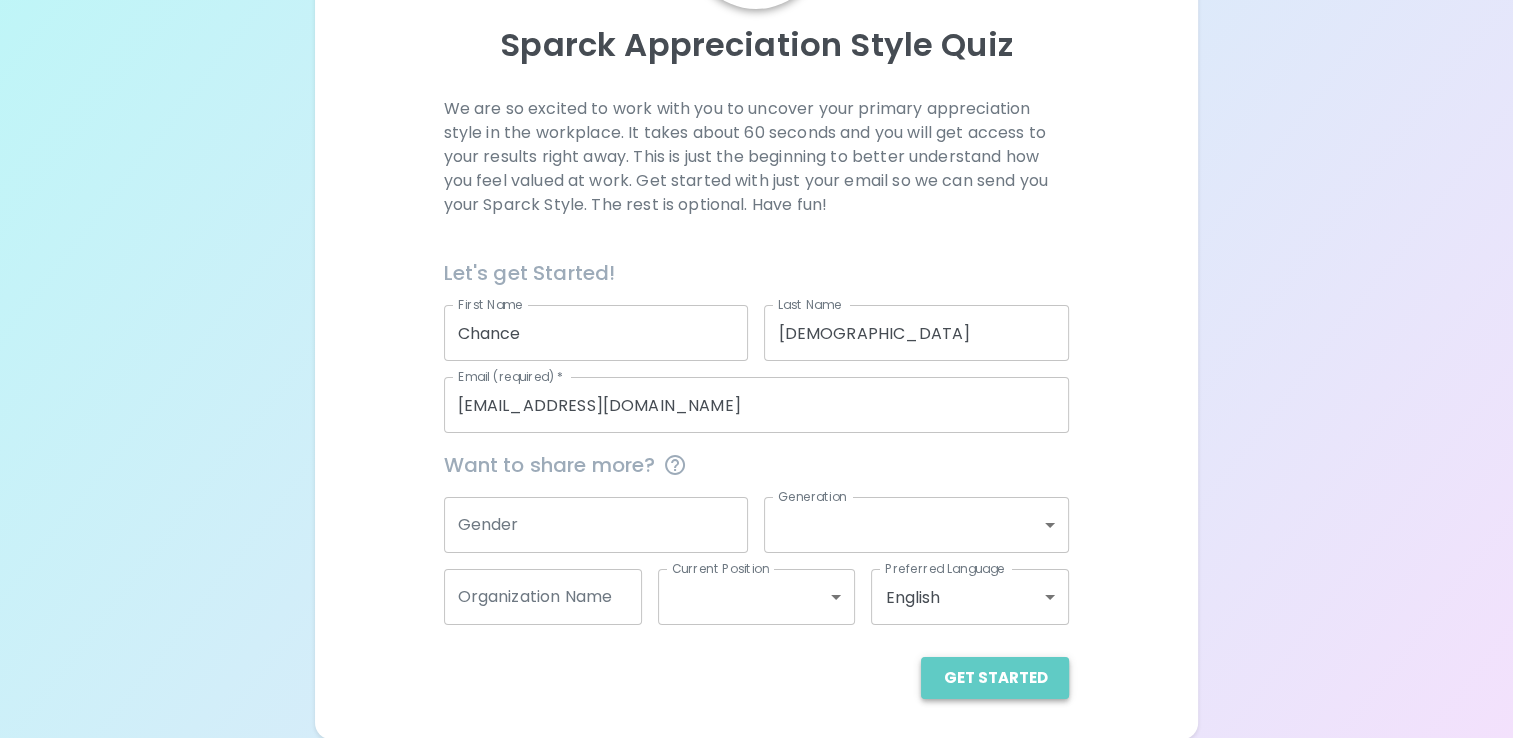 click on "Get Started" at bounding box center (995, 678) 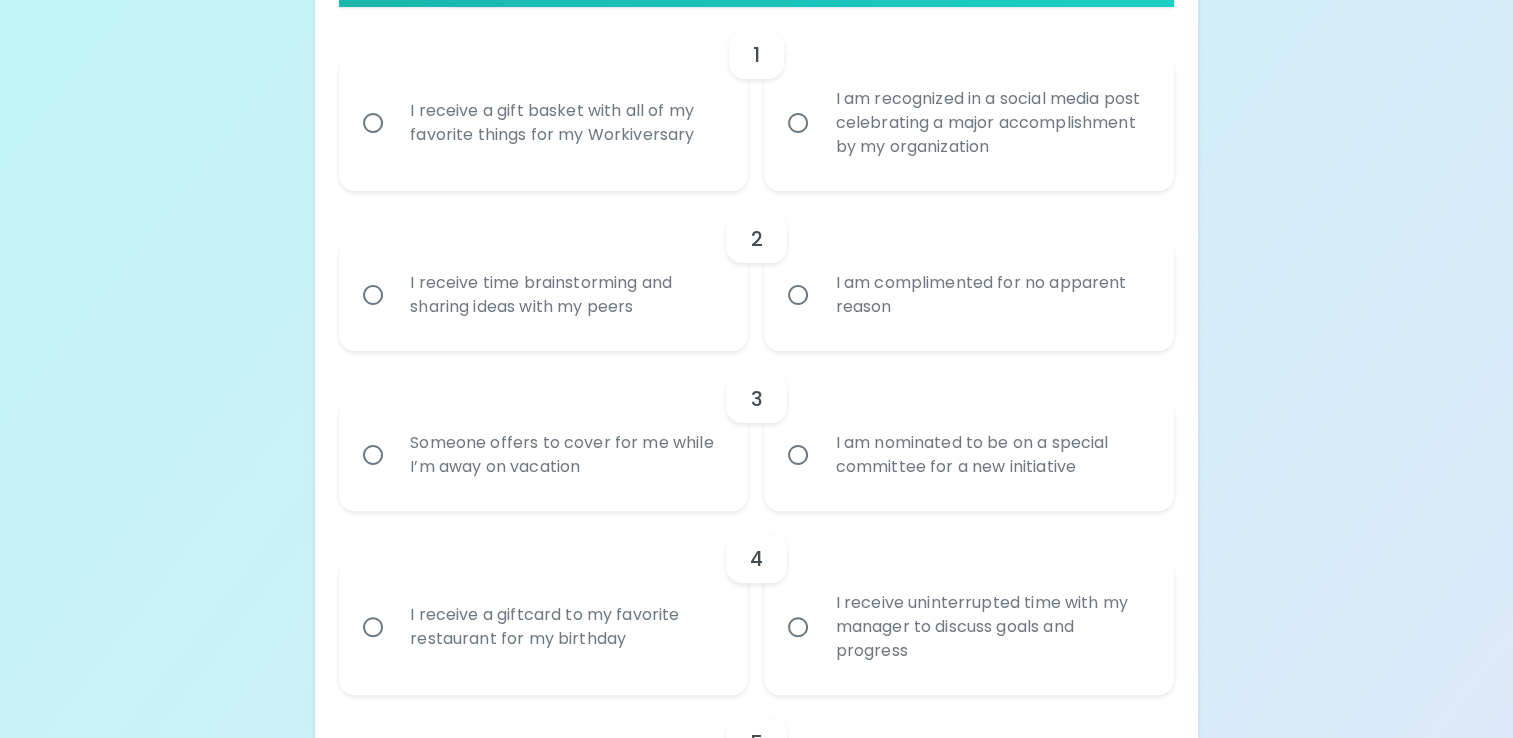 scroll, scrollTop: 465, scrollLeft: 0, axis: vertical 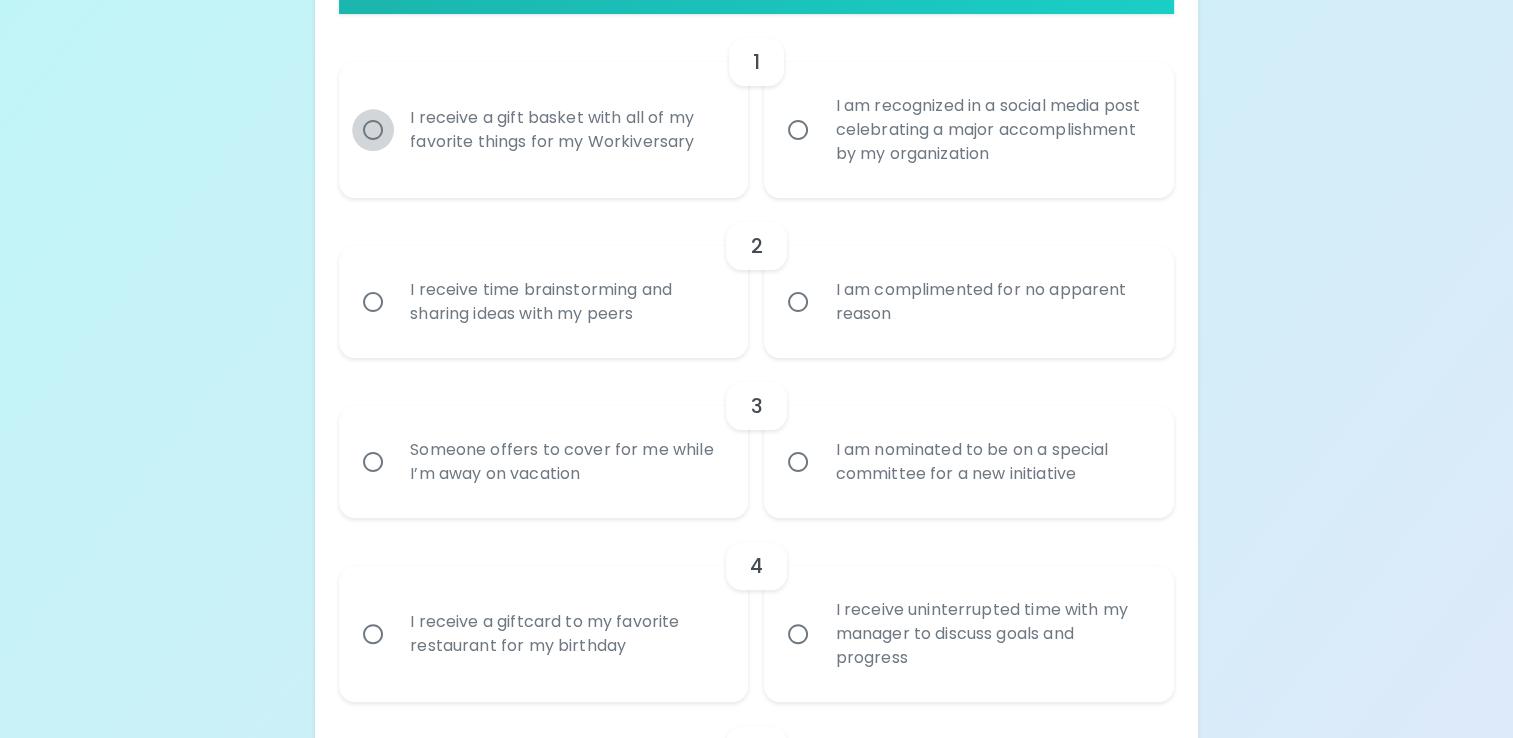 click on "I receive a gift basket with all of my favorite things for my Workiversary" at bounding box center (373, 130) 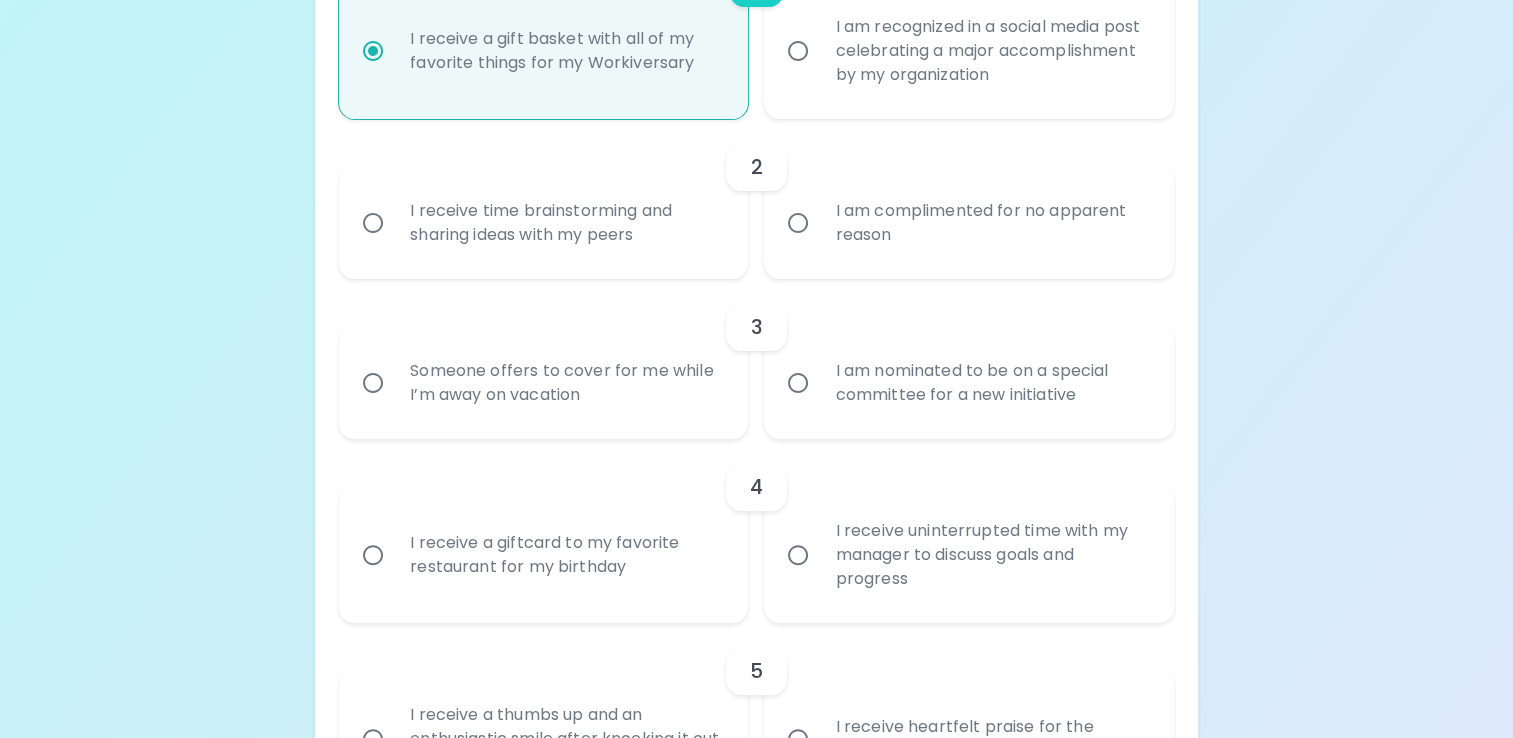 scroll, scrollTop: 625, scrollLeft: 0, axis: vertical 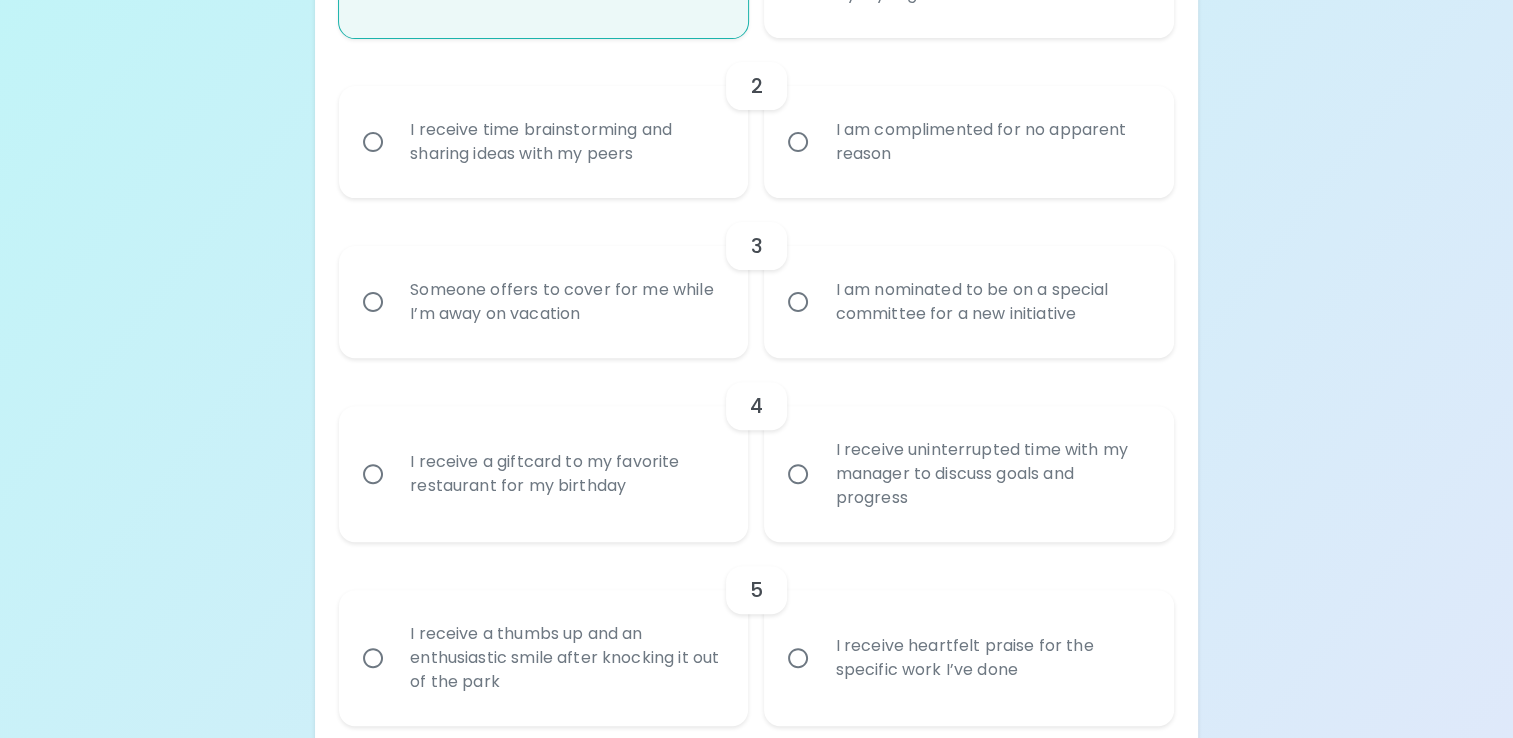 click on "I receive time brainstorming and sharing ideas with my peers" at bounding box center (565, 142) 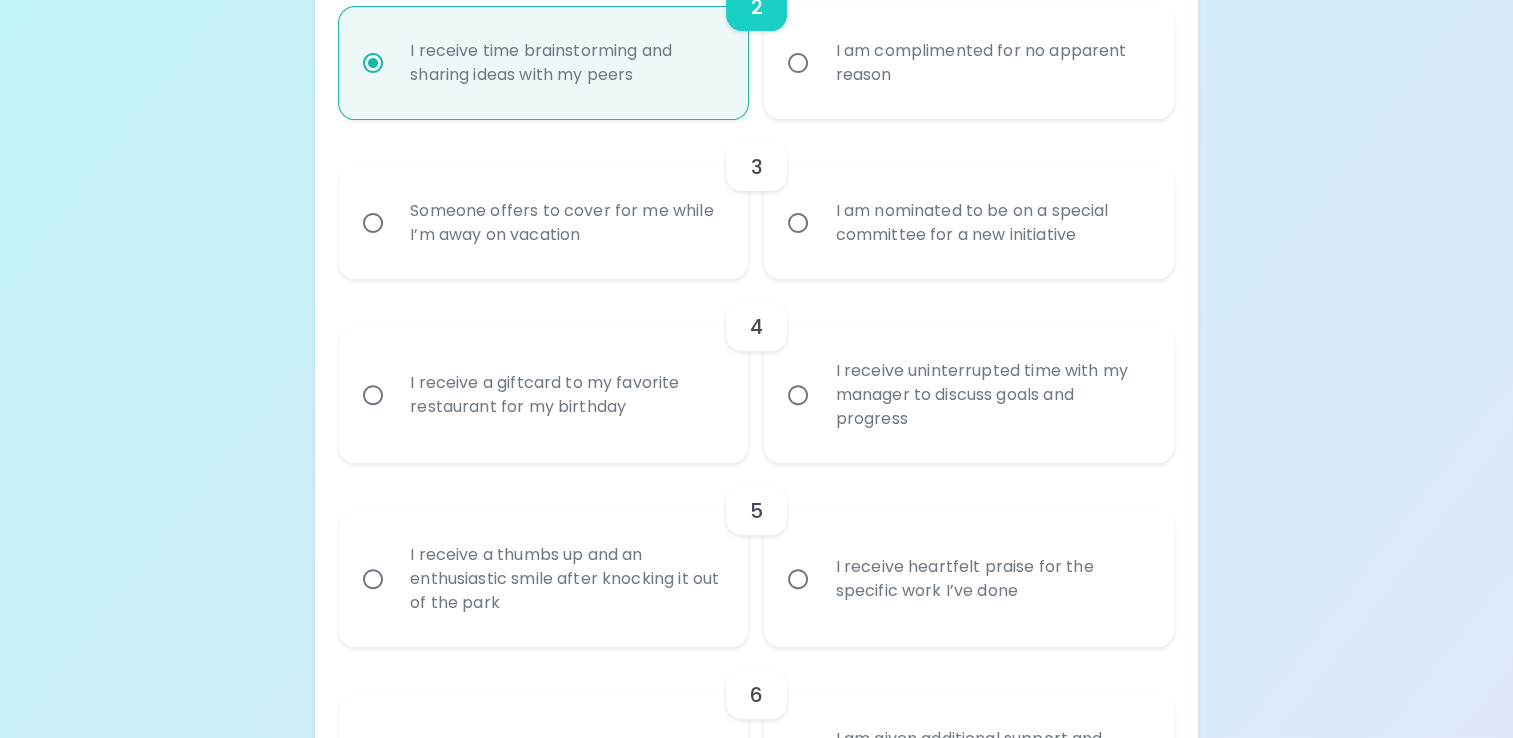 scroll, scrollTop: 785, scrollLeft: 0, axis: vertical 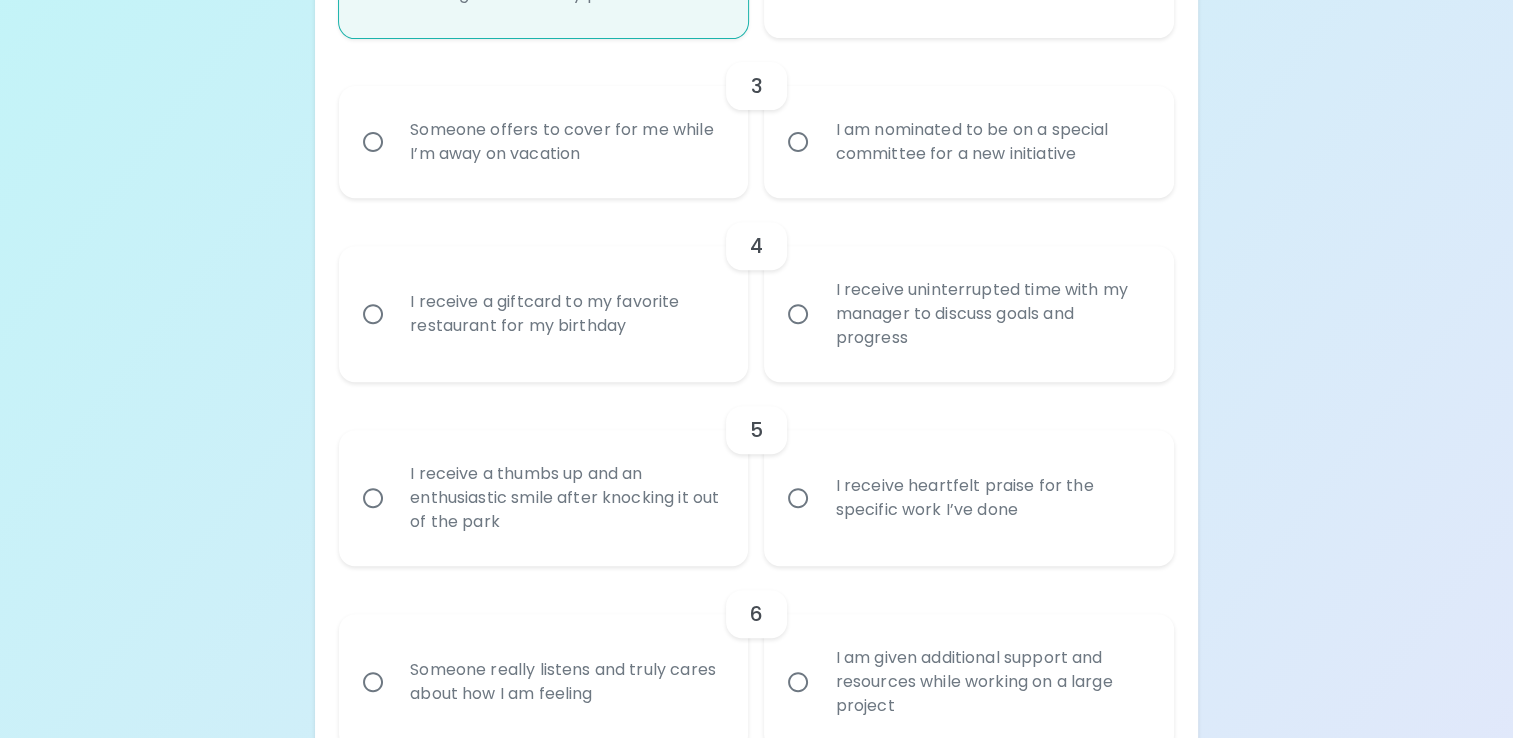 radio on "true" 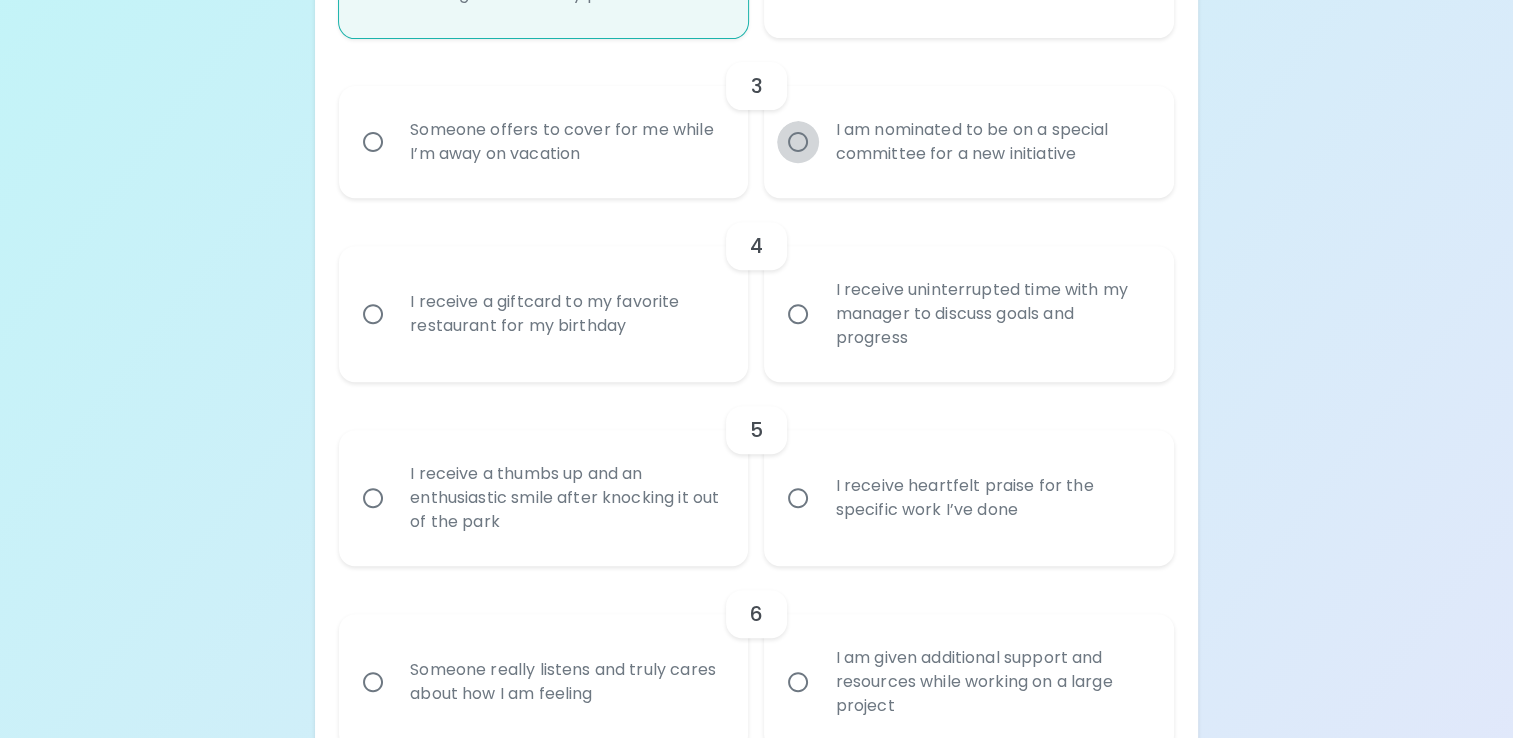 click on "I am nominated to be on a special committee for a new initiative" at bounding box center [798, 142] 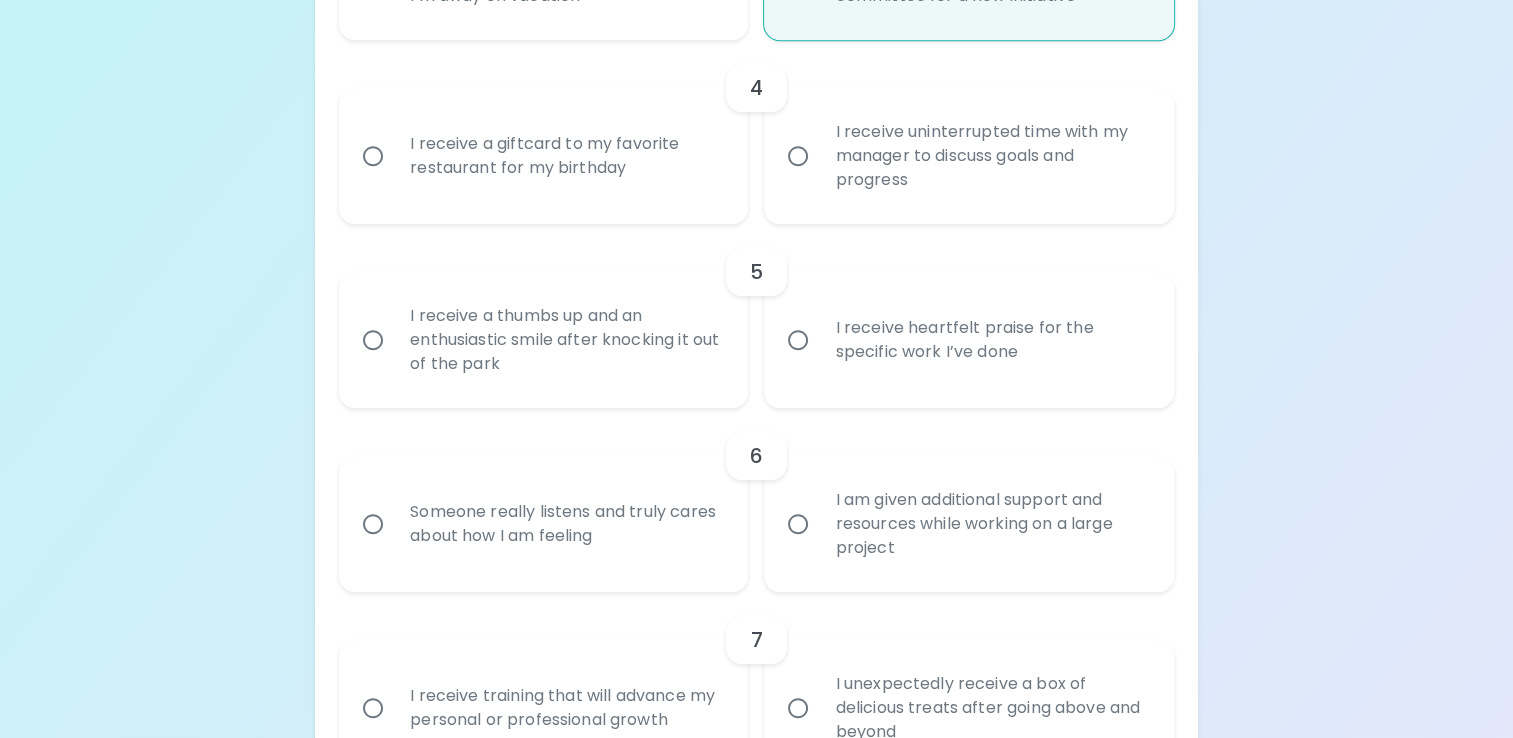 scroll, scrollTop: 945, scrollLeft: 0, axis: vertical 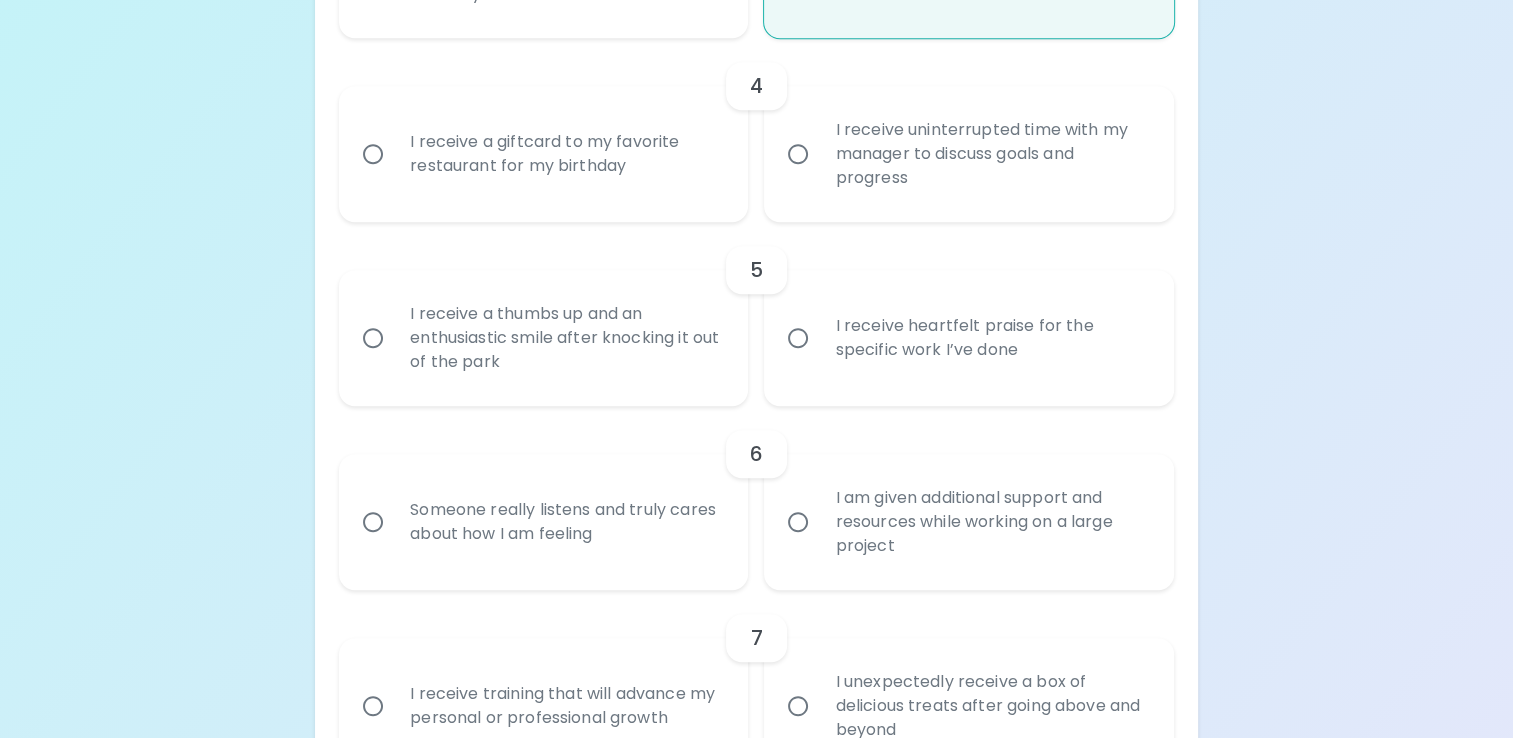 radio on "true" 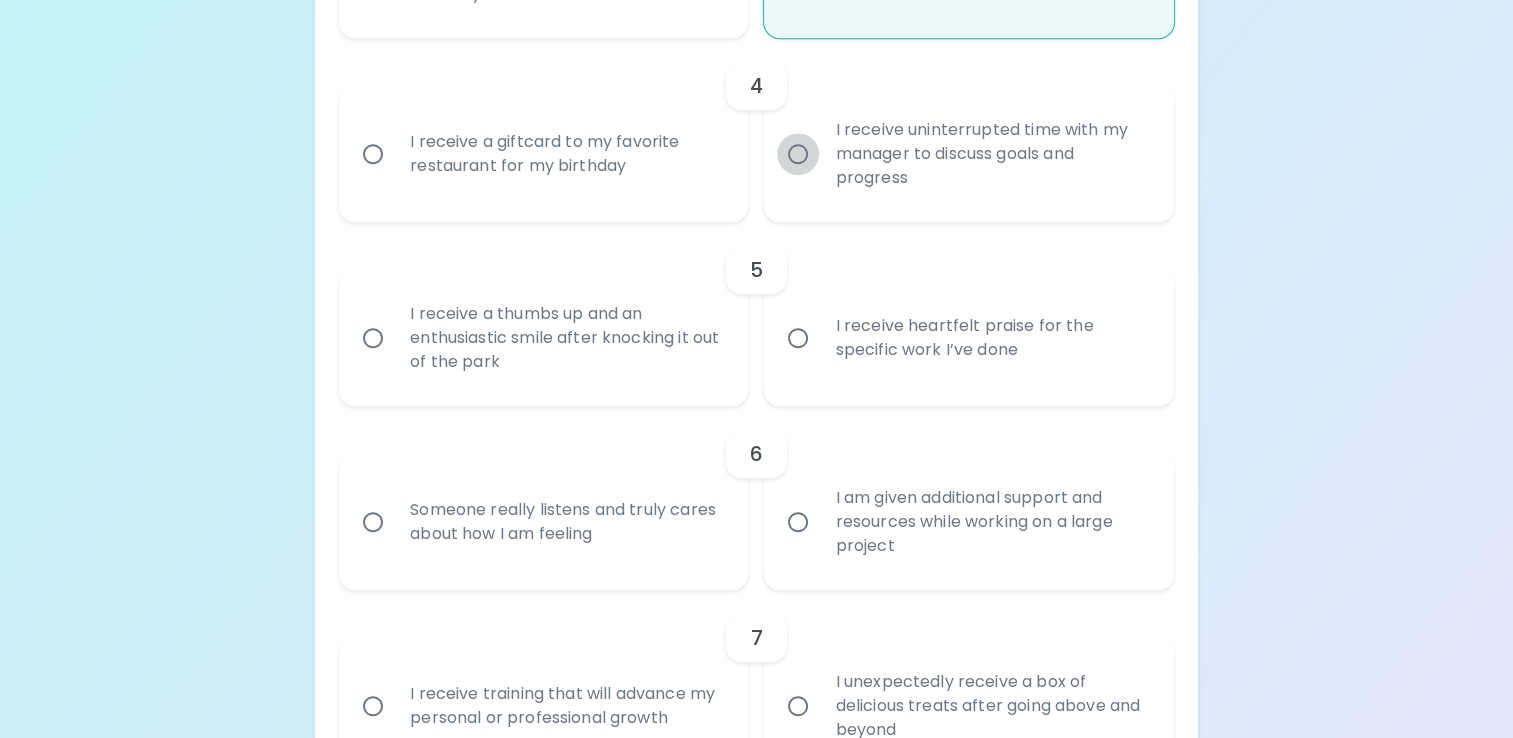 click on "I receive uninterrupted time with my manager to discuss goals and progress" at bounding box center (798, 154) 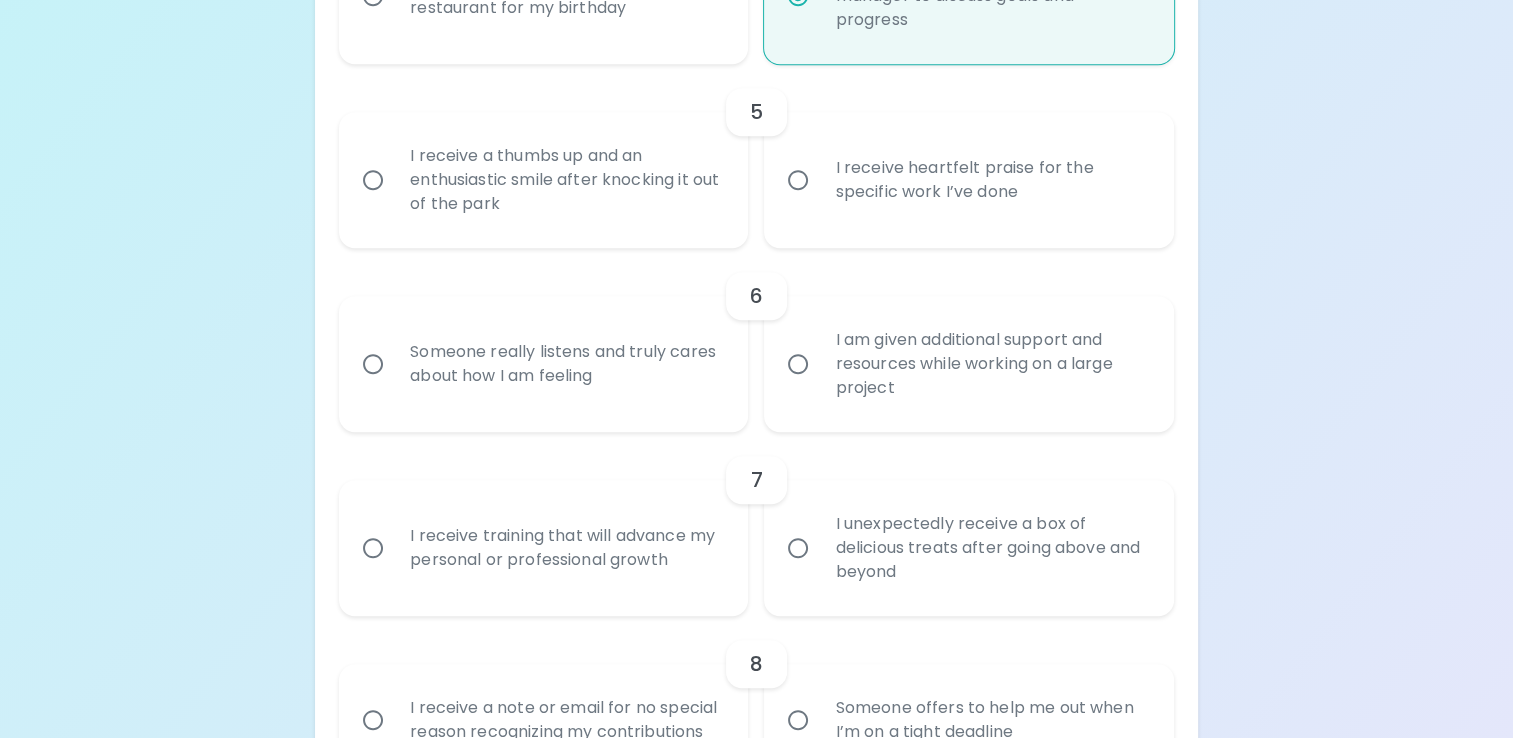 scroll, scrollTop: 1105, scrollLeft: 0, axis: vertical 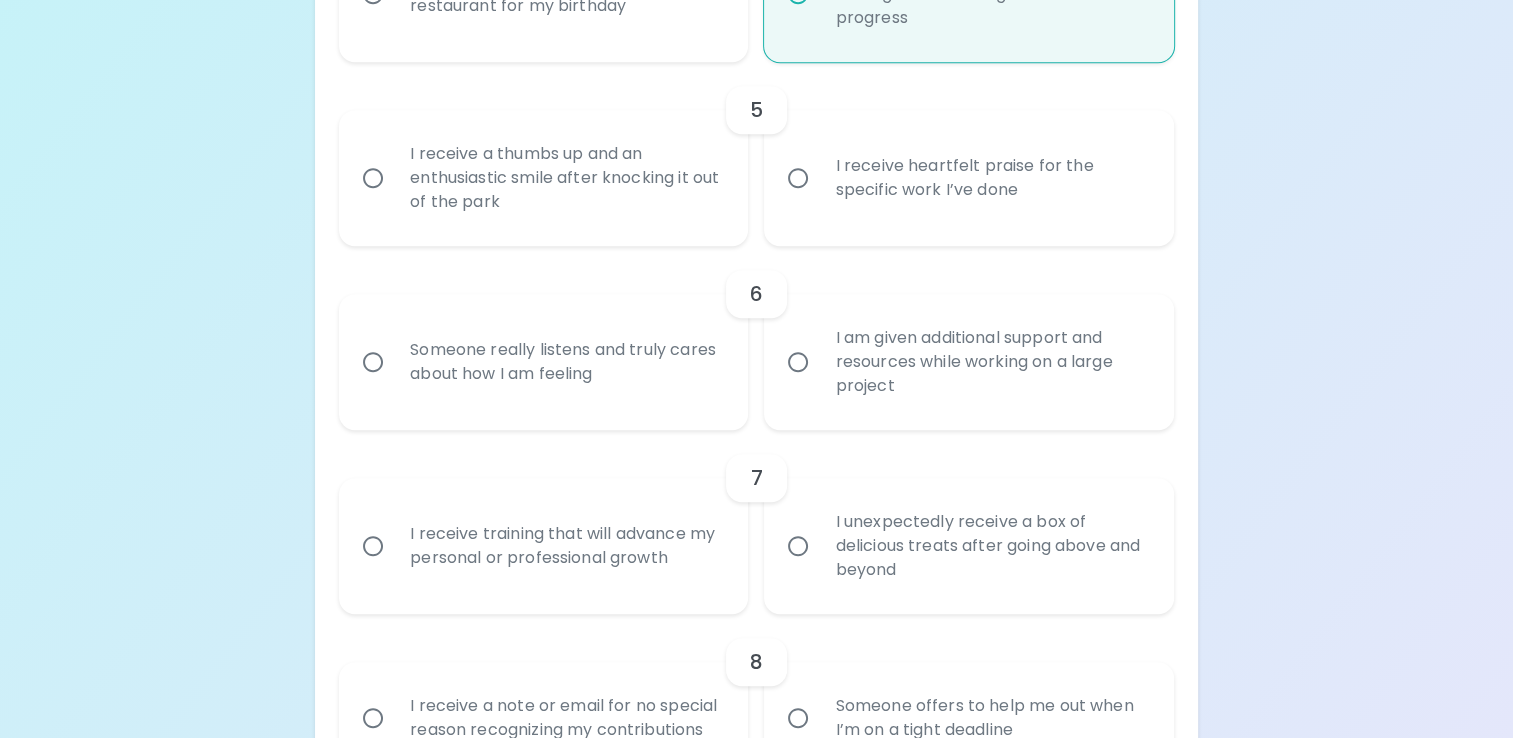 radio on "true" 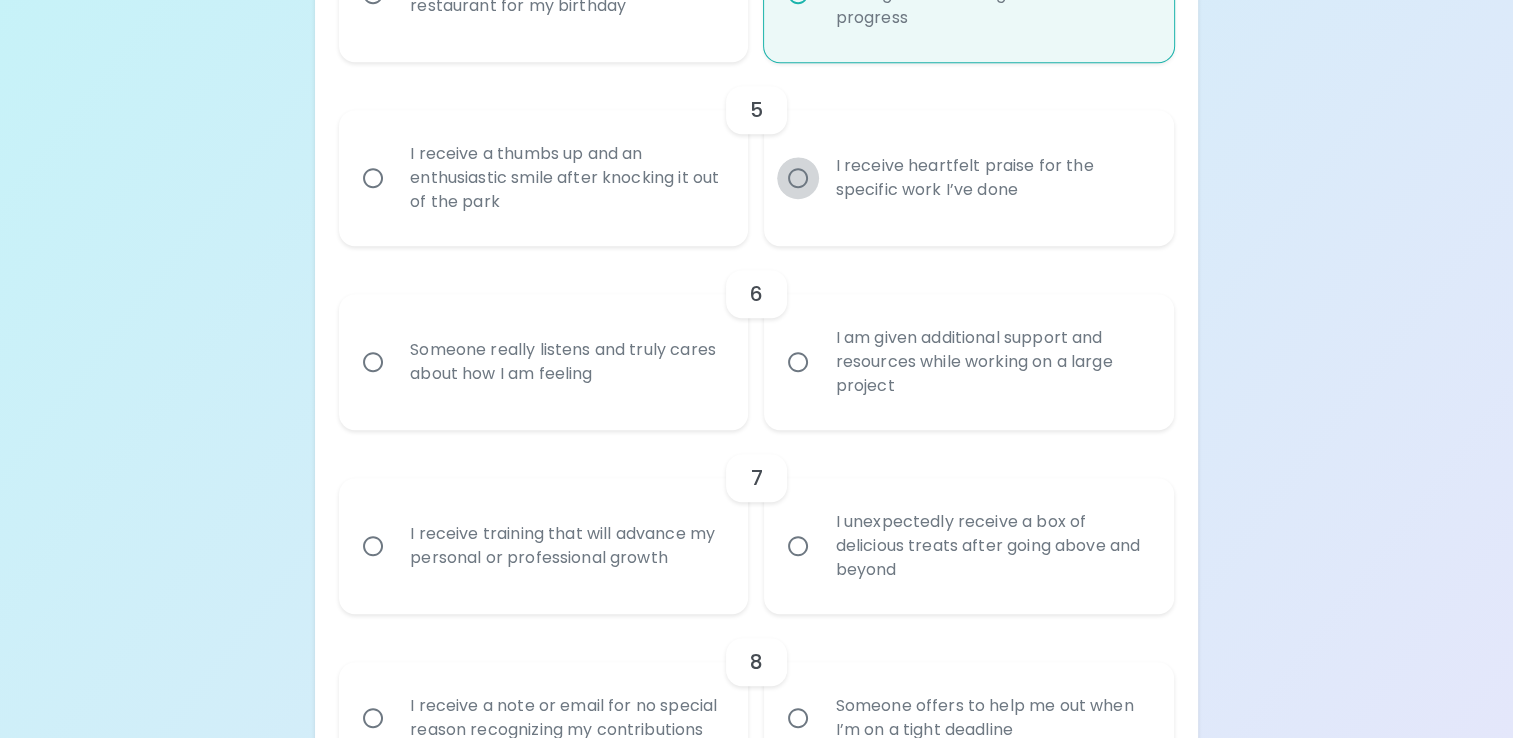 click on "I receive heartfelt praise for the specific work I’ve done" at bounding box center [798, 178] 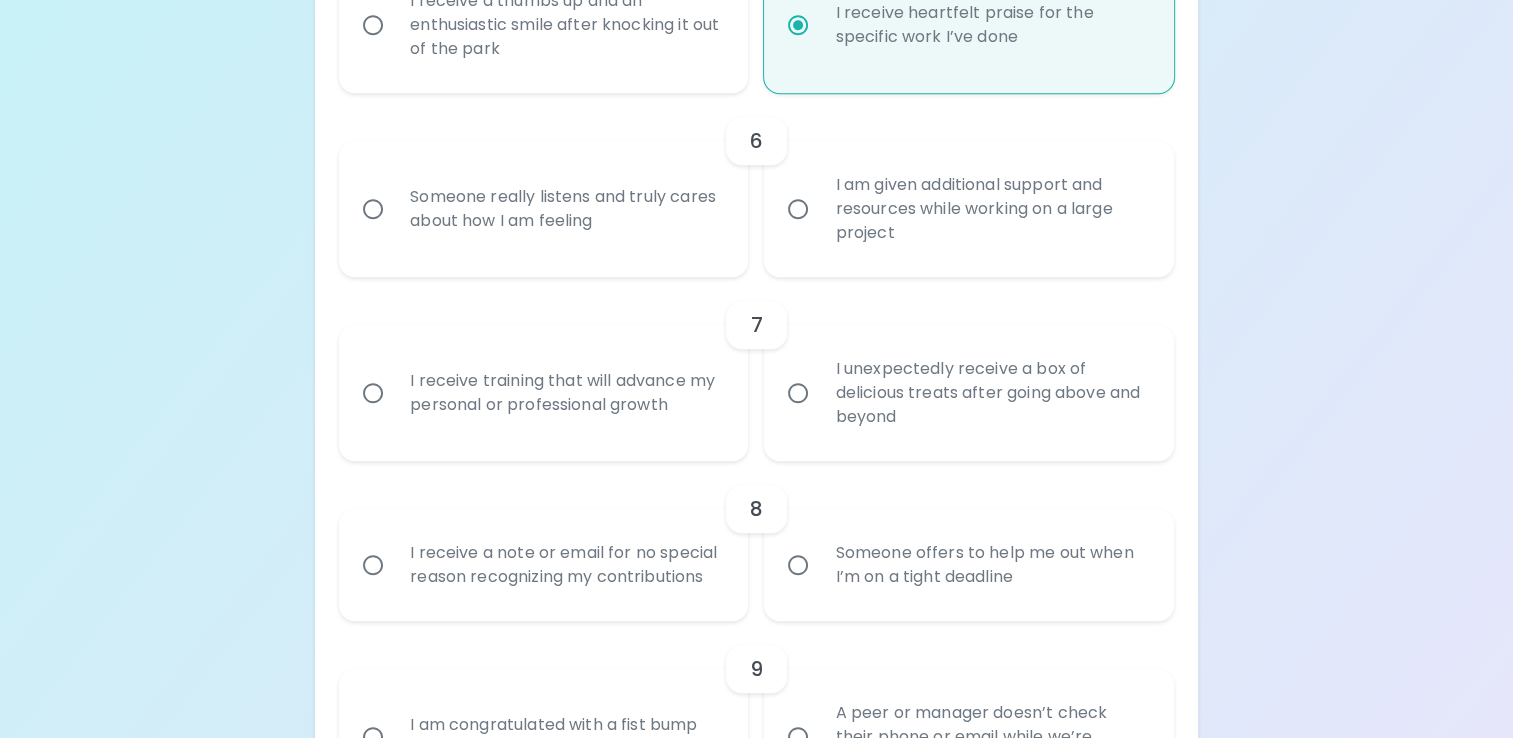 scroll, scrollTop: 1265, scrollLeft: 0, axis: vertical 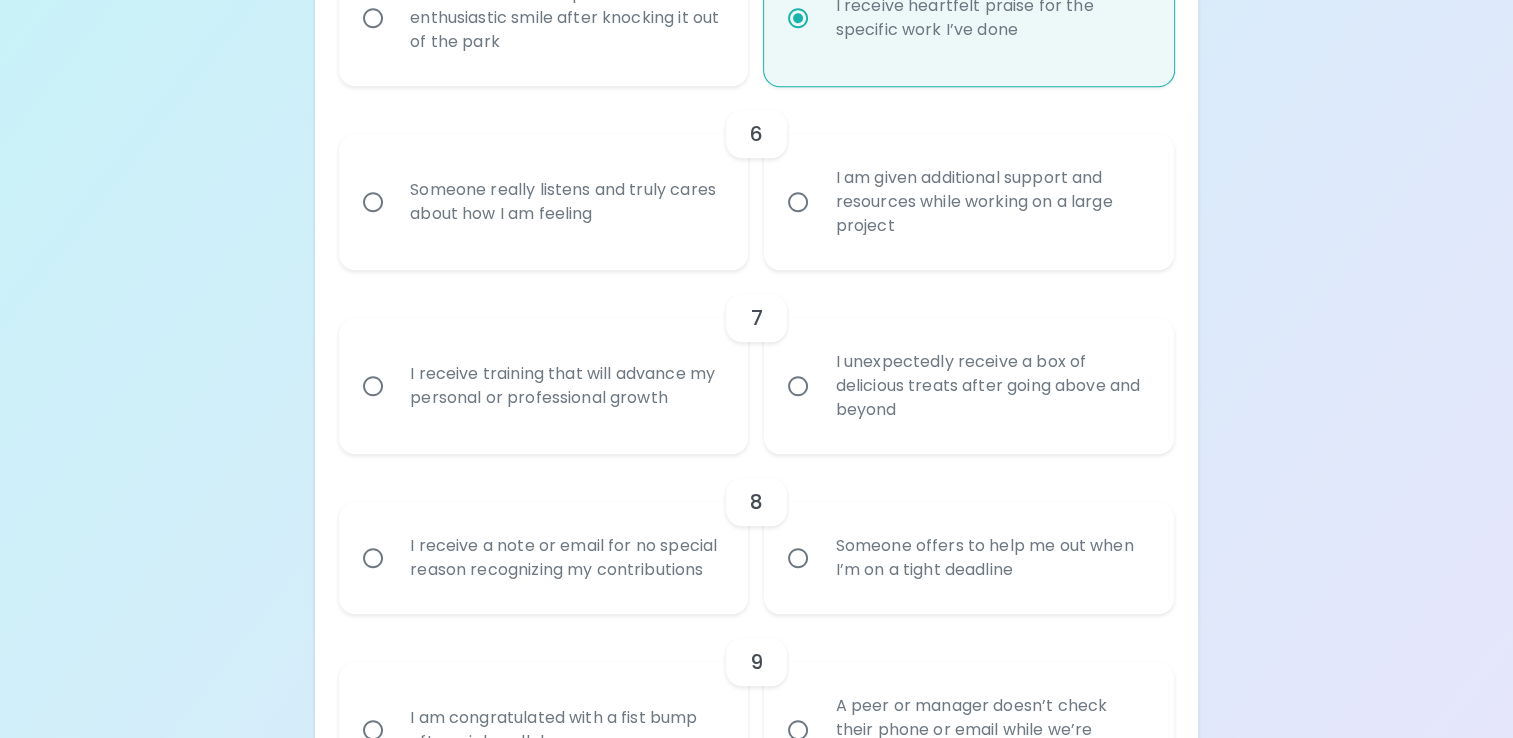 radio on "true" 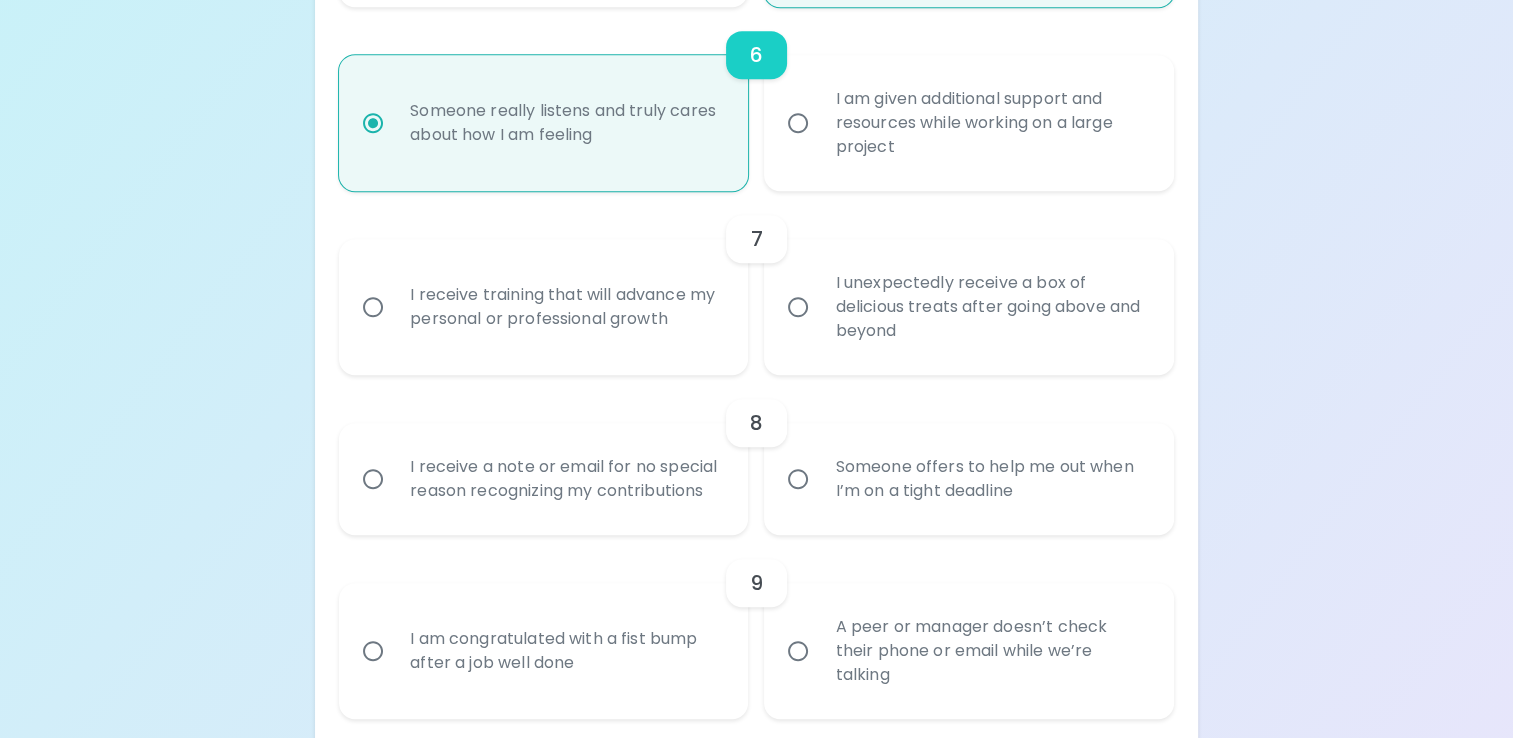 scroll, scrollTop: 1425, scrollLeft: 0, axis: vertical 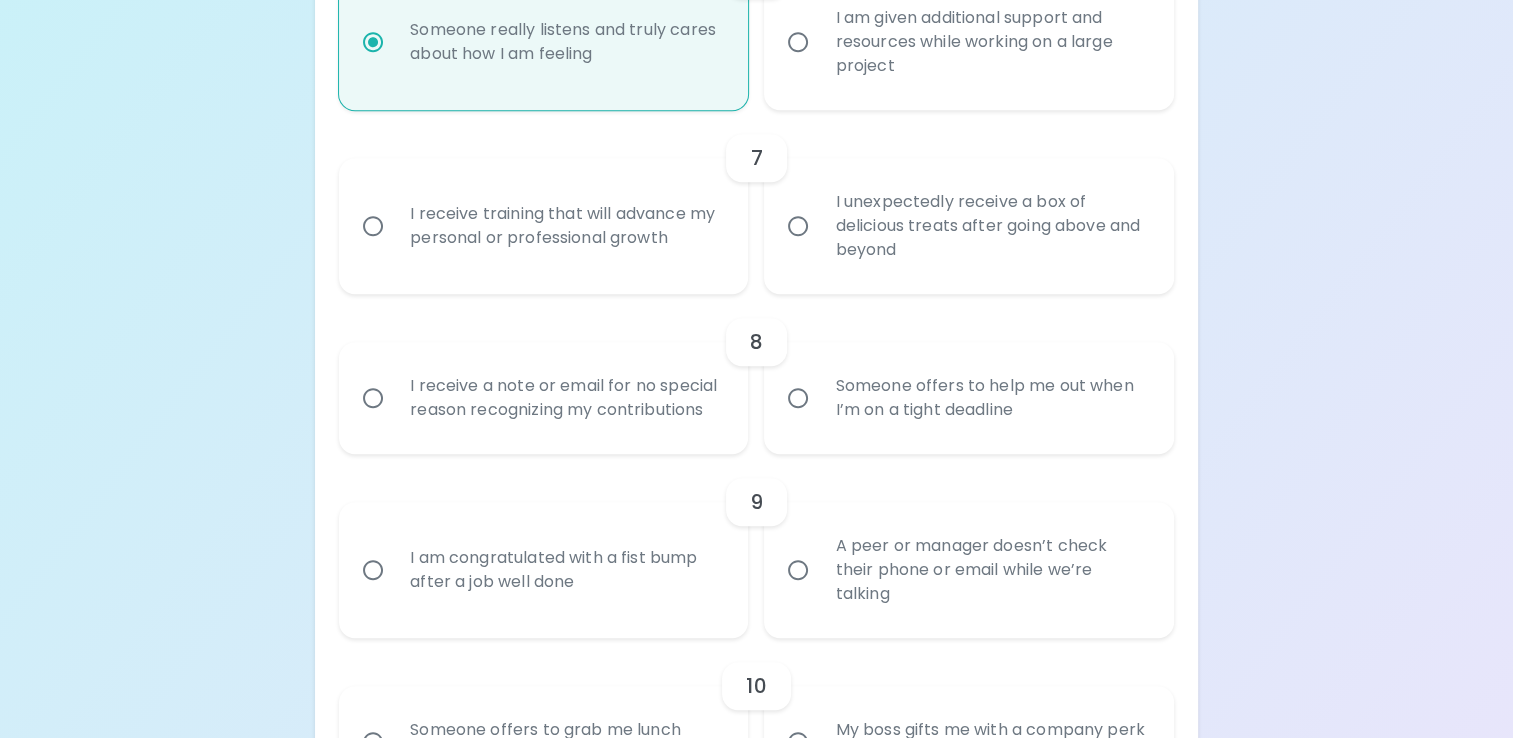 radio on "true" 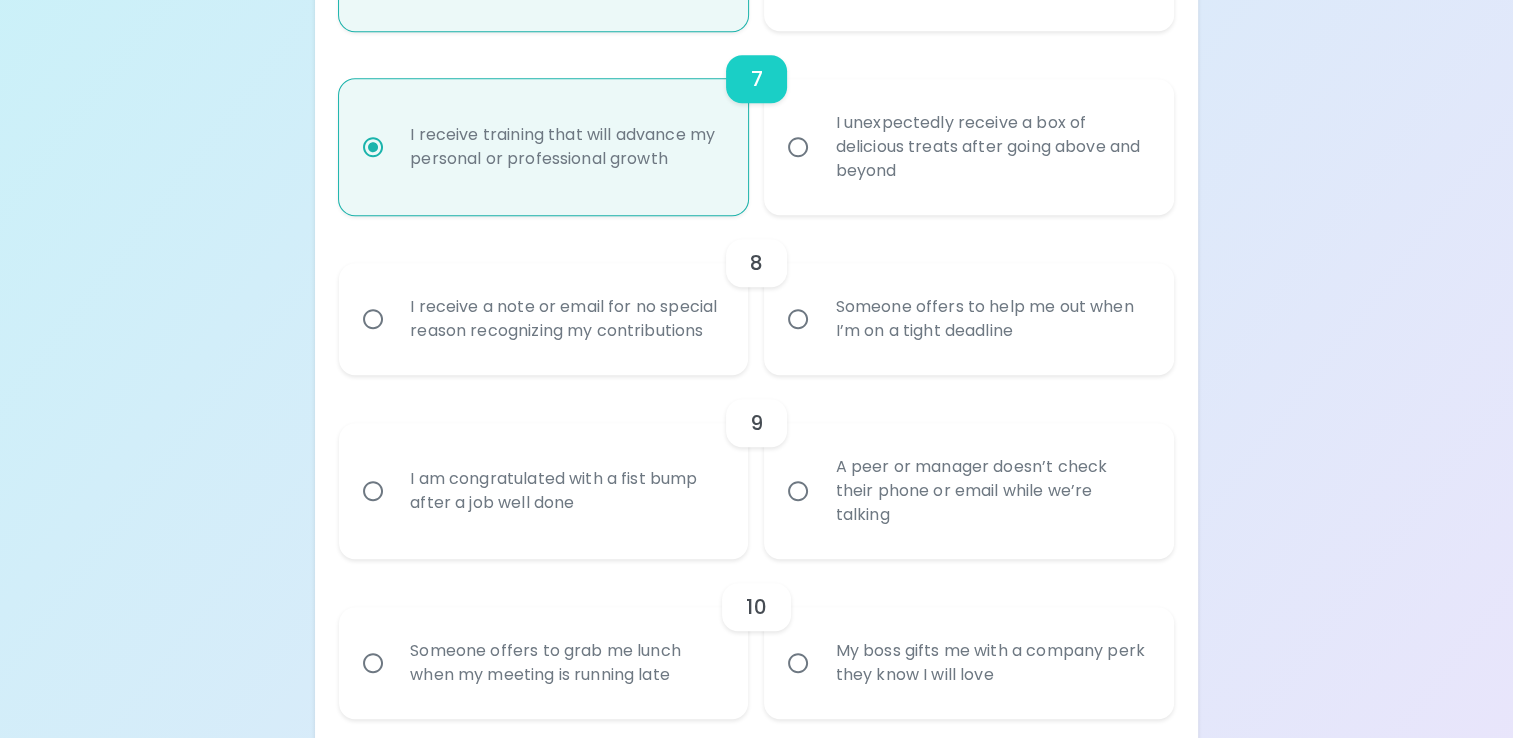 scroll, scrollTop: 1585, scrollLeft: 0, axis: vertical 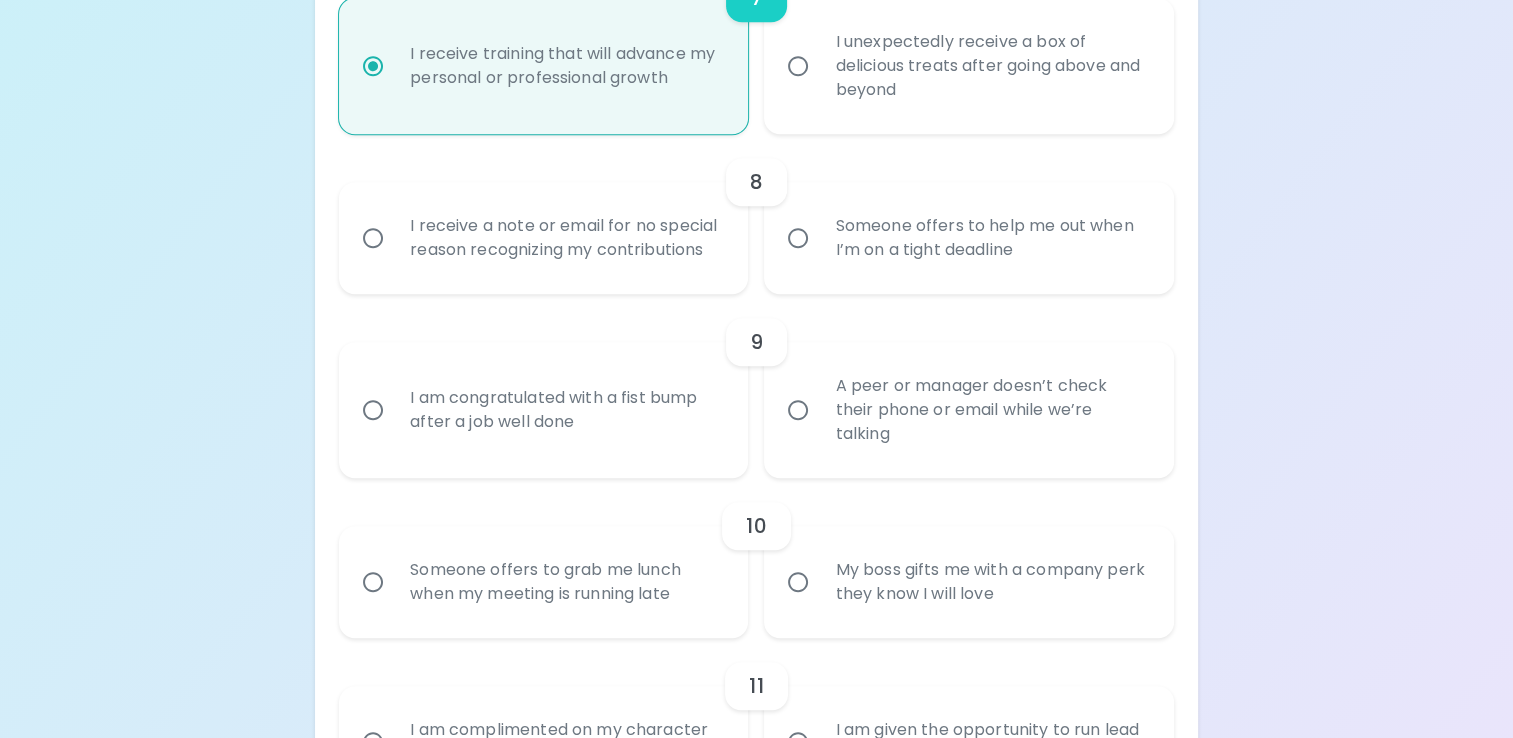 radio on "true" 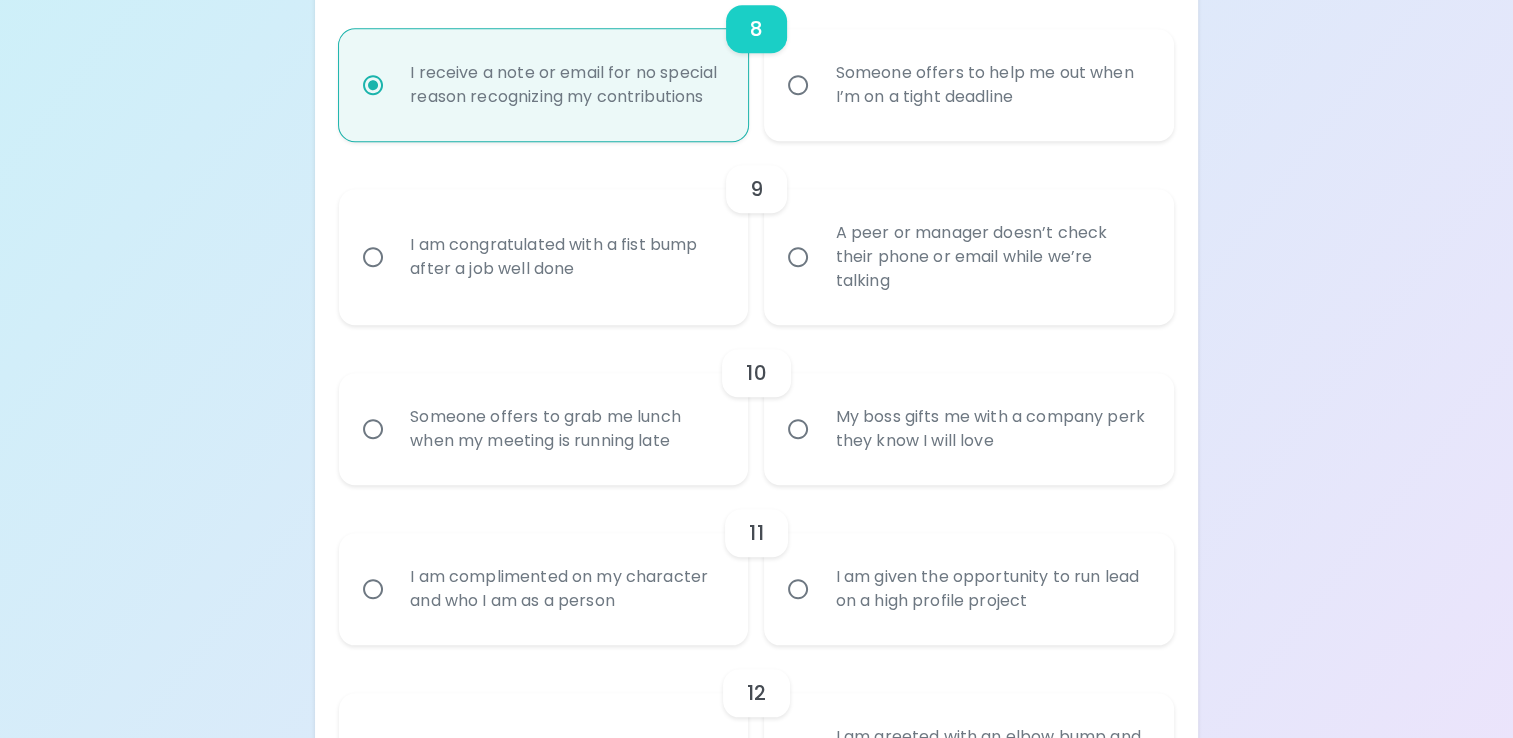 scroll, scrollTop: 1745, scrollLeft: 0, axis: vertical 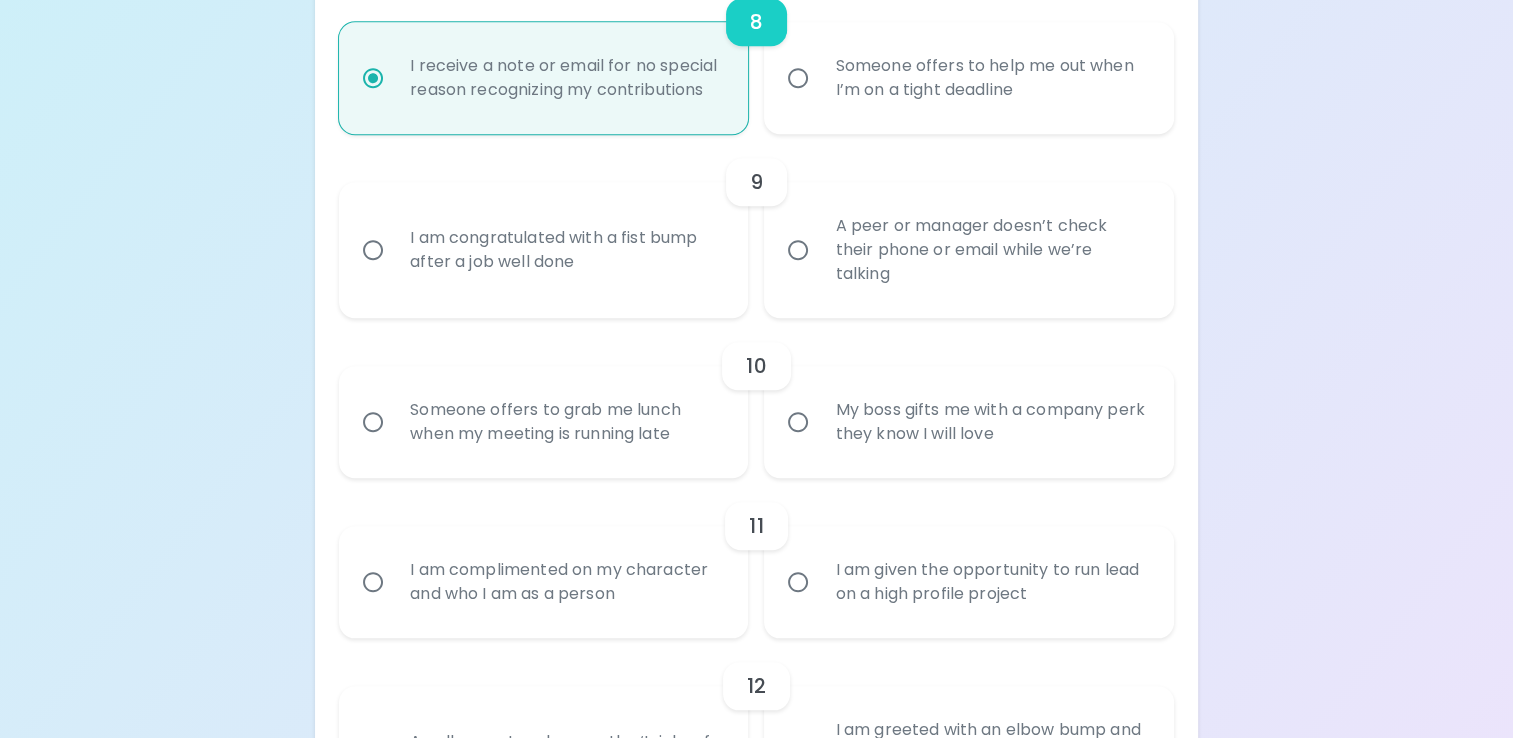 radio on "true" 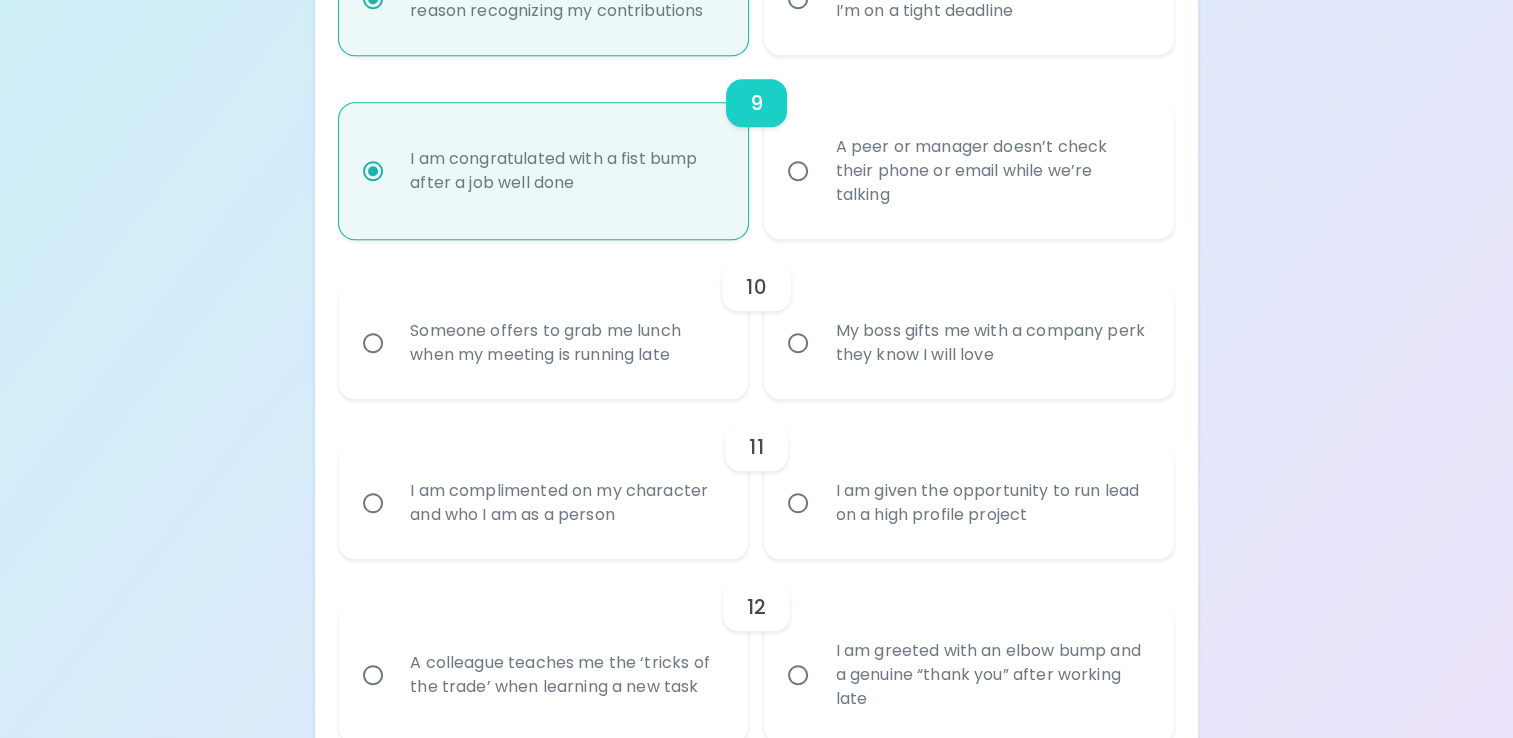 scroll, scrollTop: 1905, scrollLeft: 0, axis: vertical 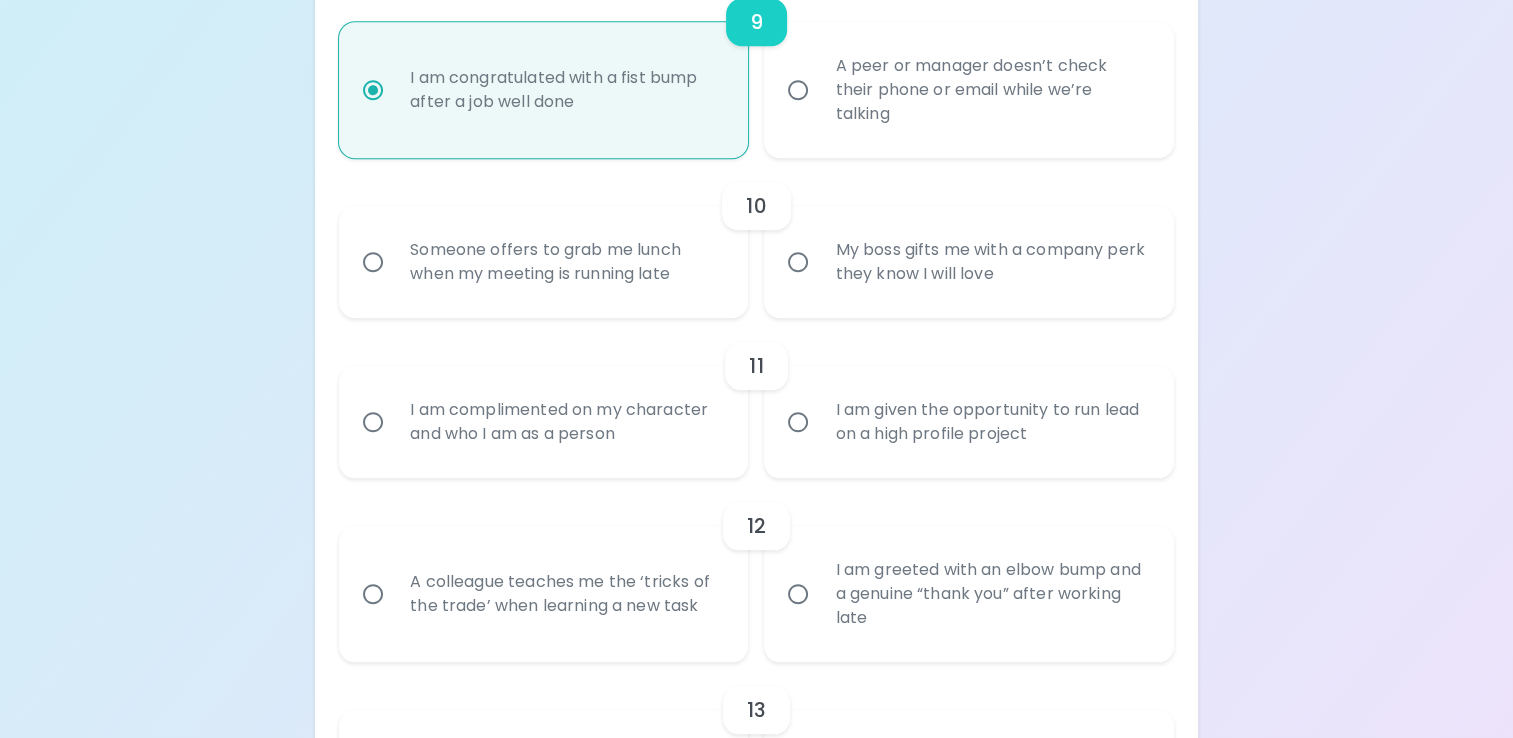 radio on "true" 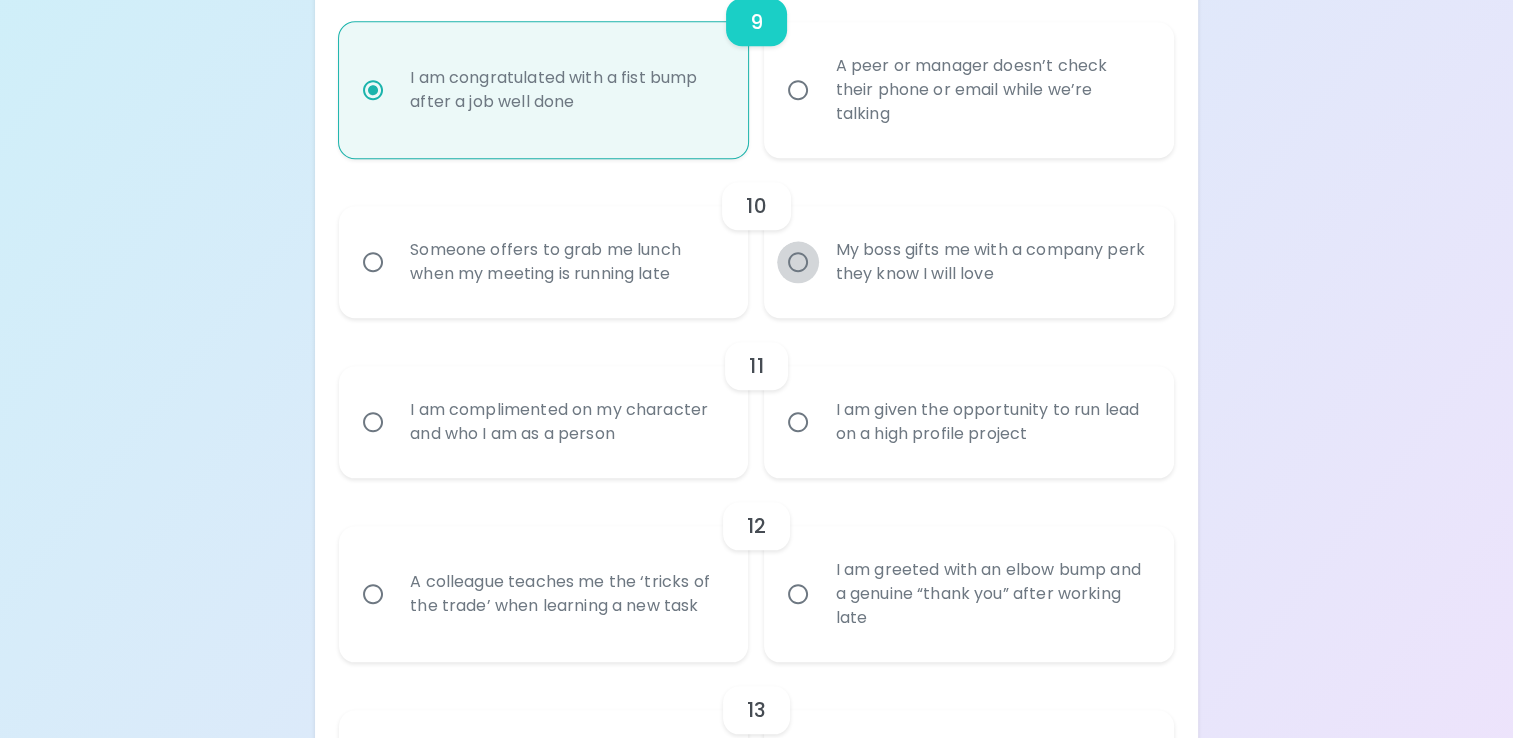 click on "My boss gifts me with a company perk they know I will love" at bounding box center [798, 262] 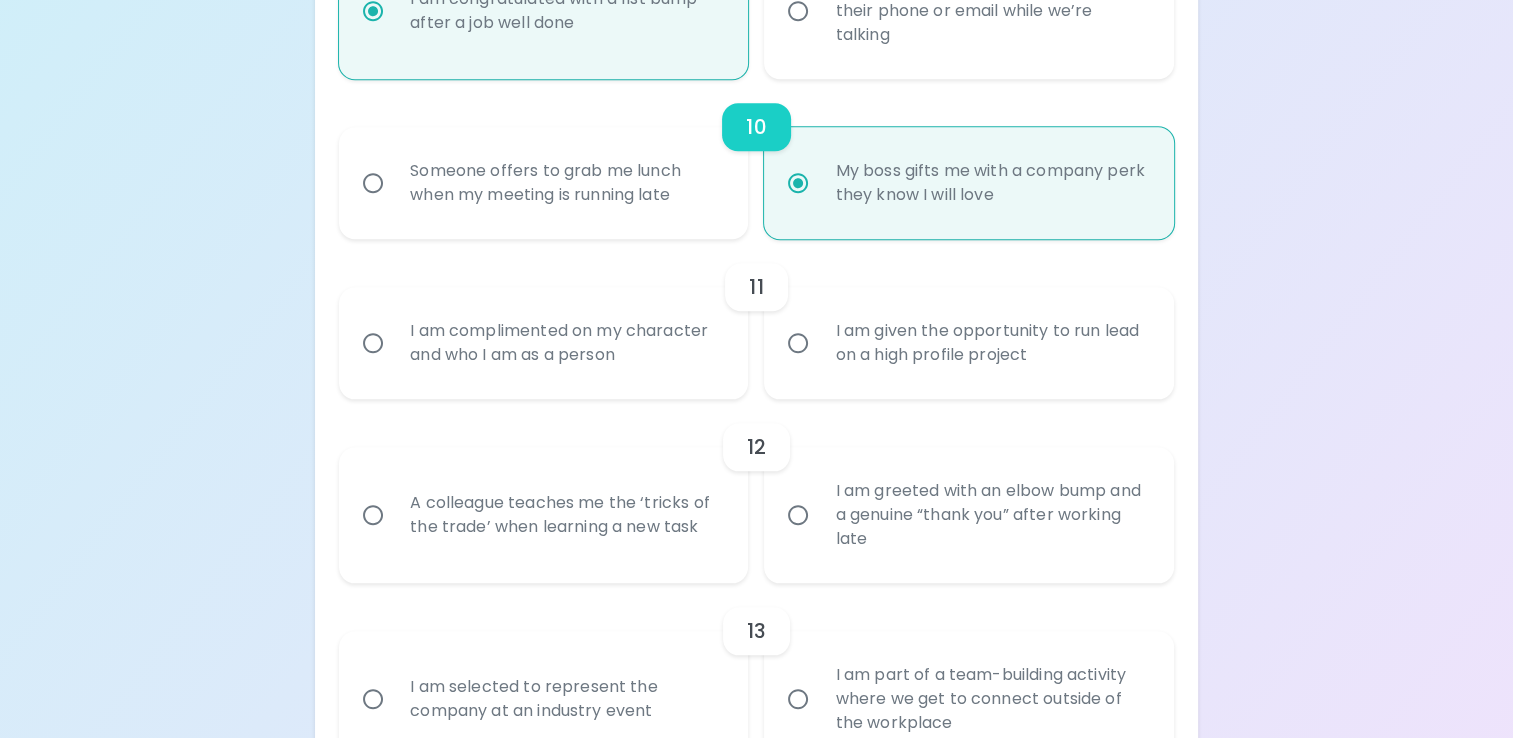 scroll, scrollTop: 2065, scrollLeft: 0, axis: vertical 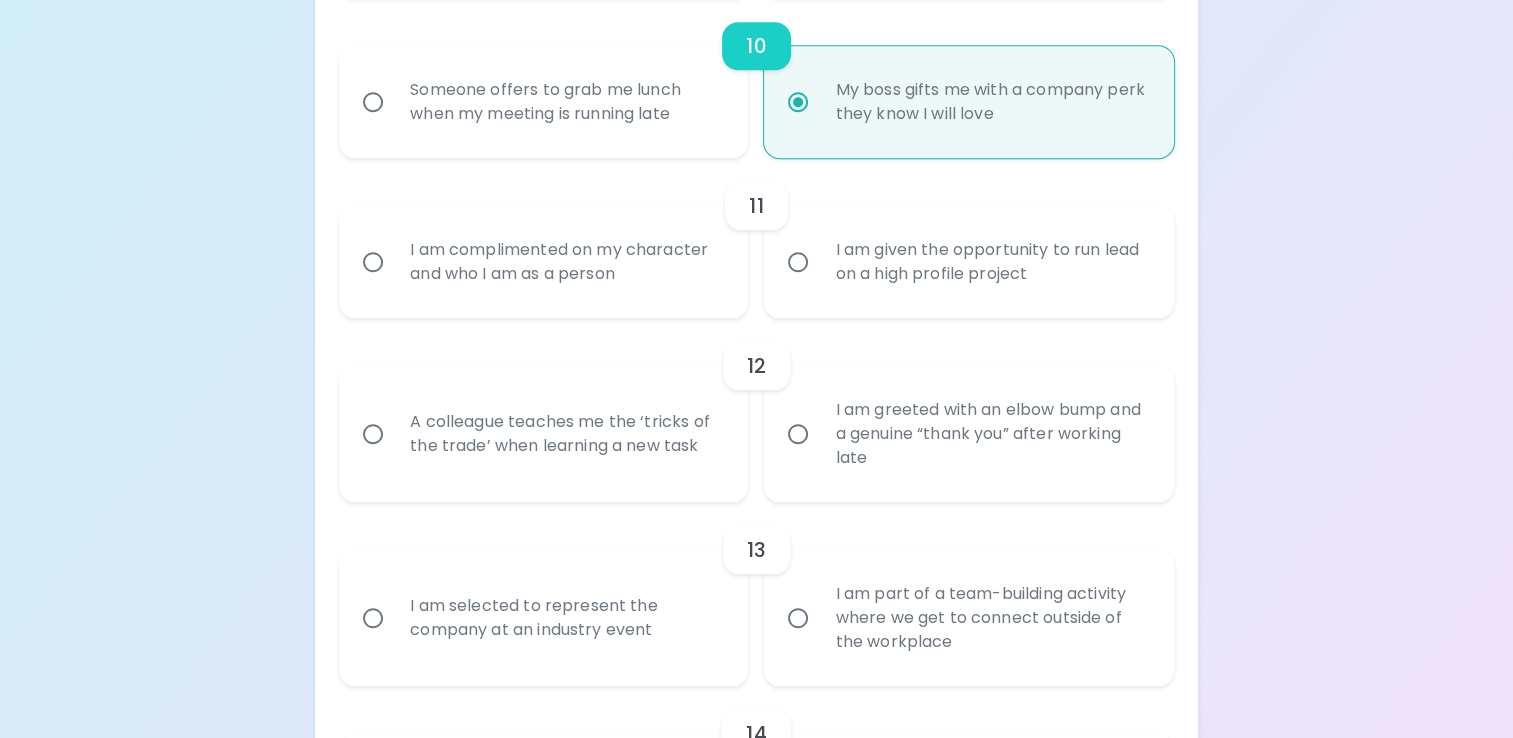 radio on "true" 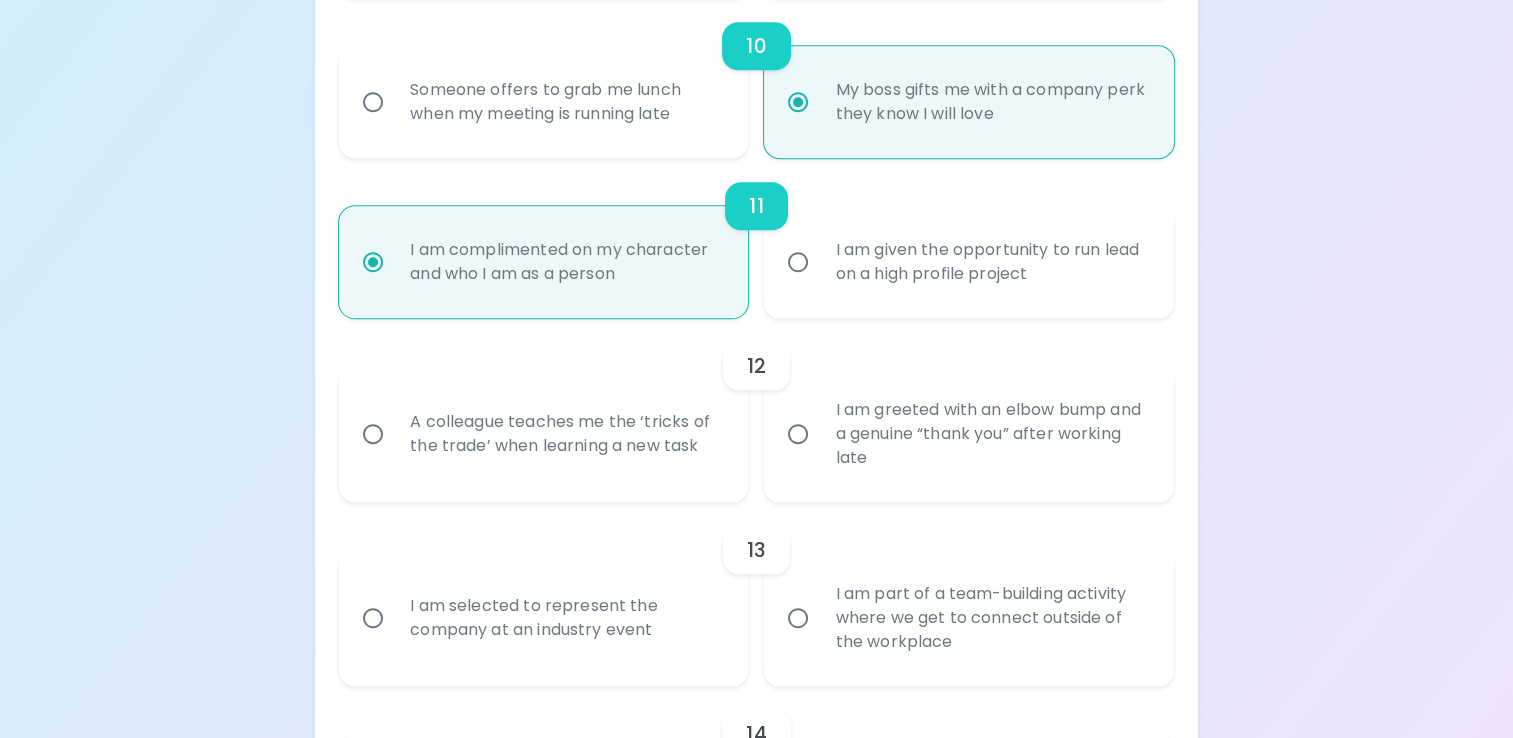 scroll, scrollTop: 2225, scrollLeft: 0, axis: vertical 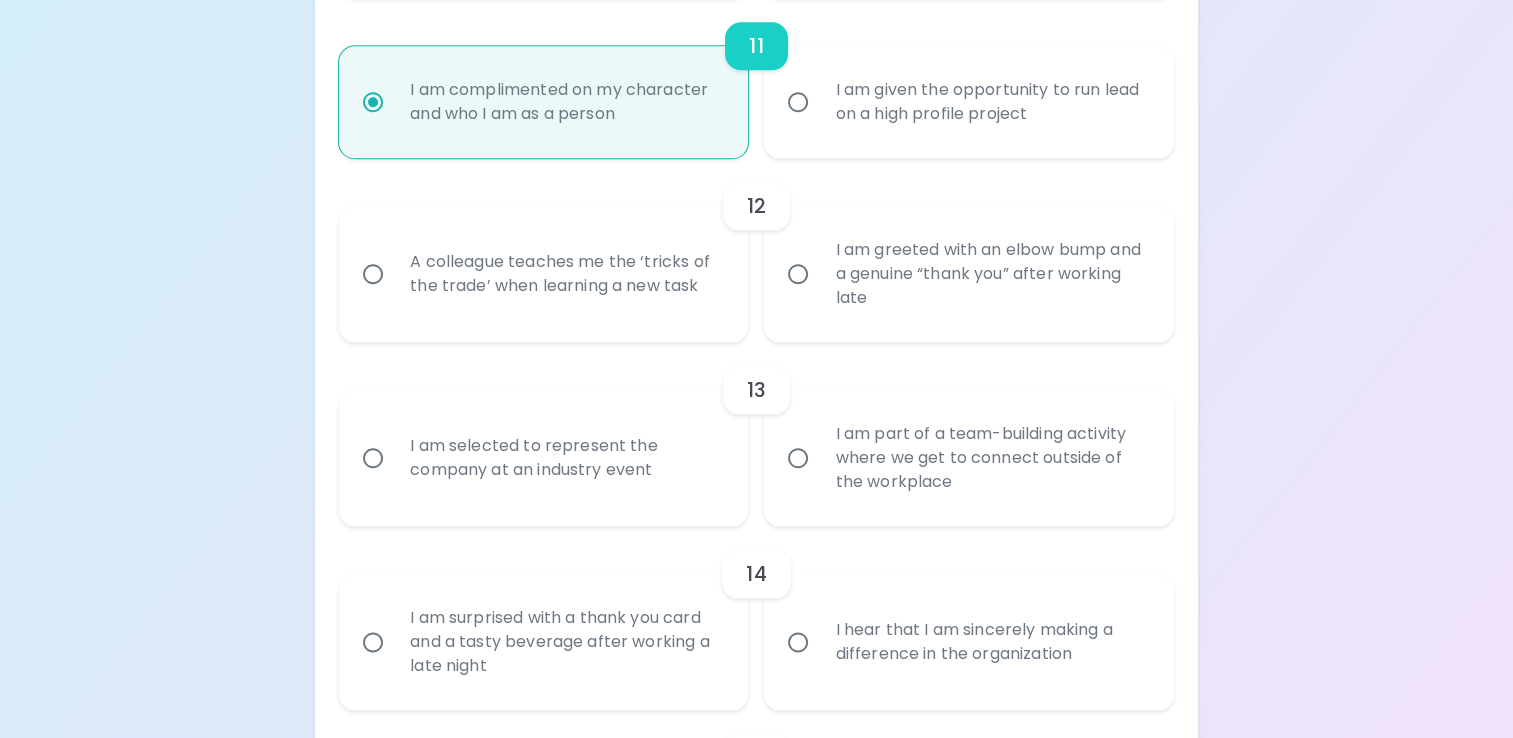 radio on "true" 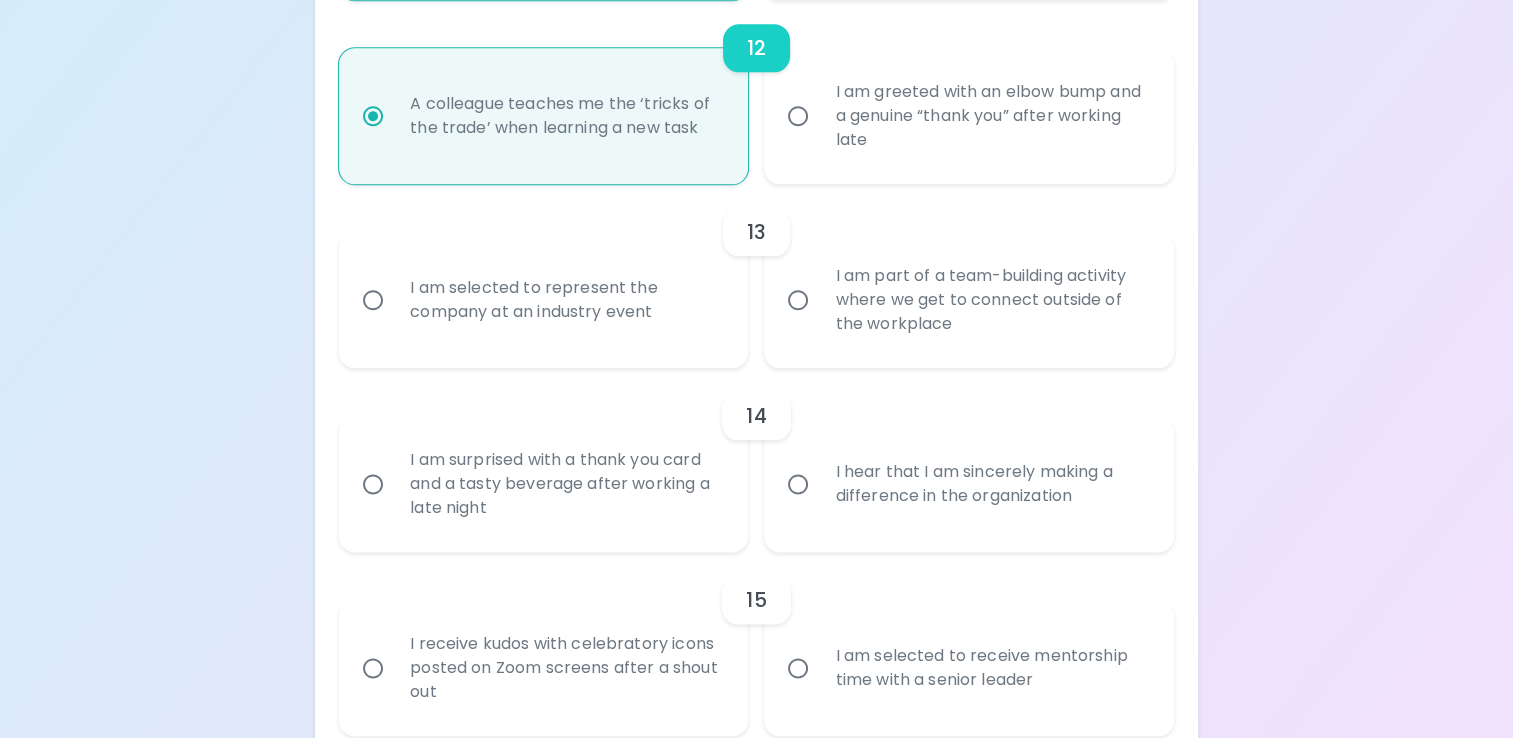 scroll, scrollTop: 2385, scrollLeft: 0, axis: vertical 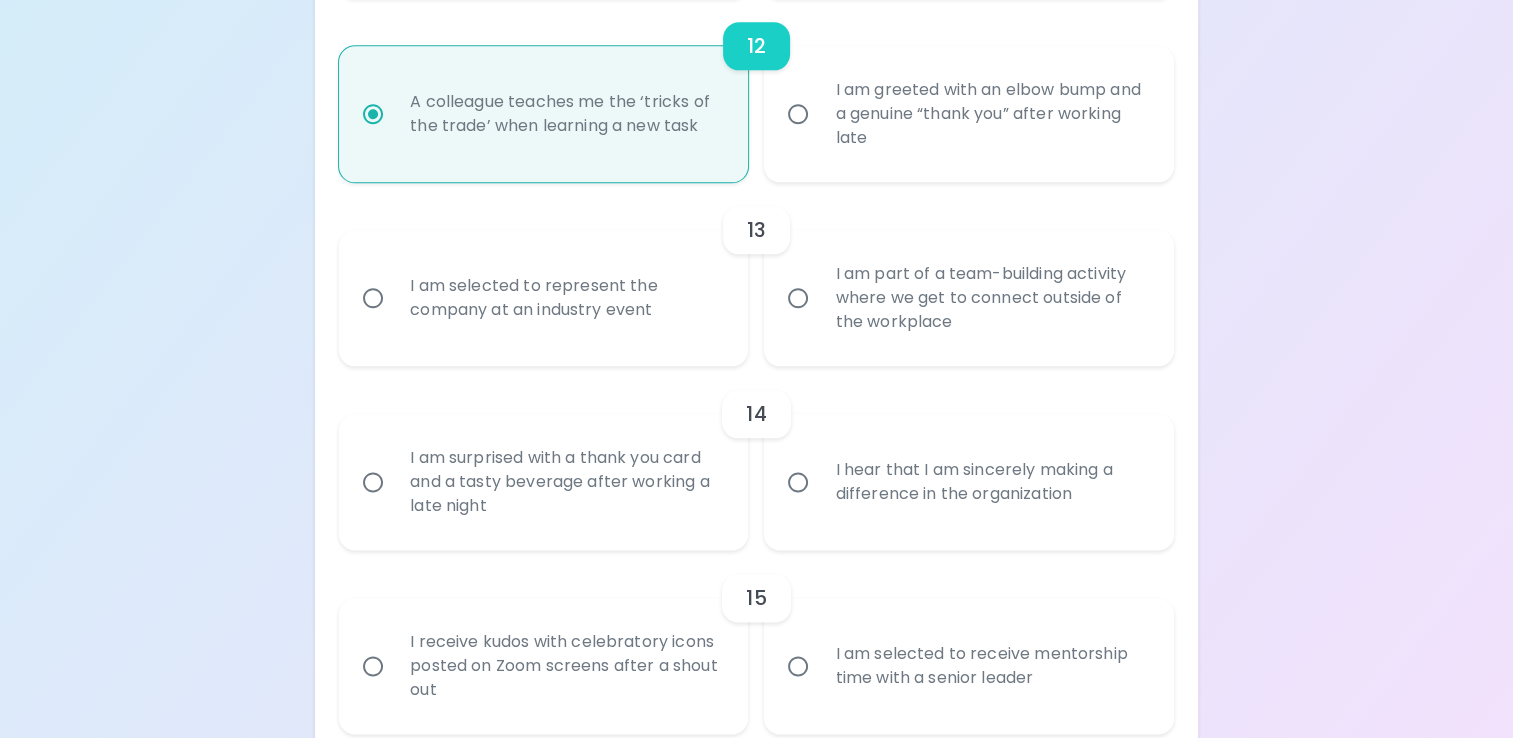 radio on "true" 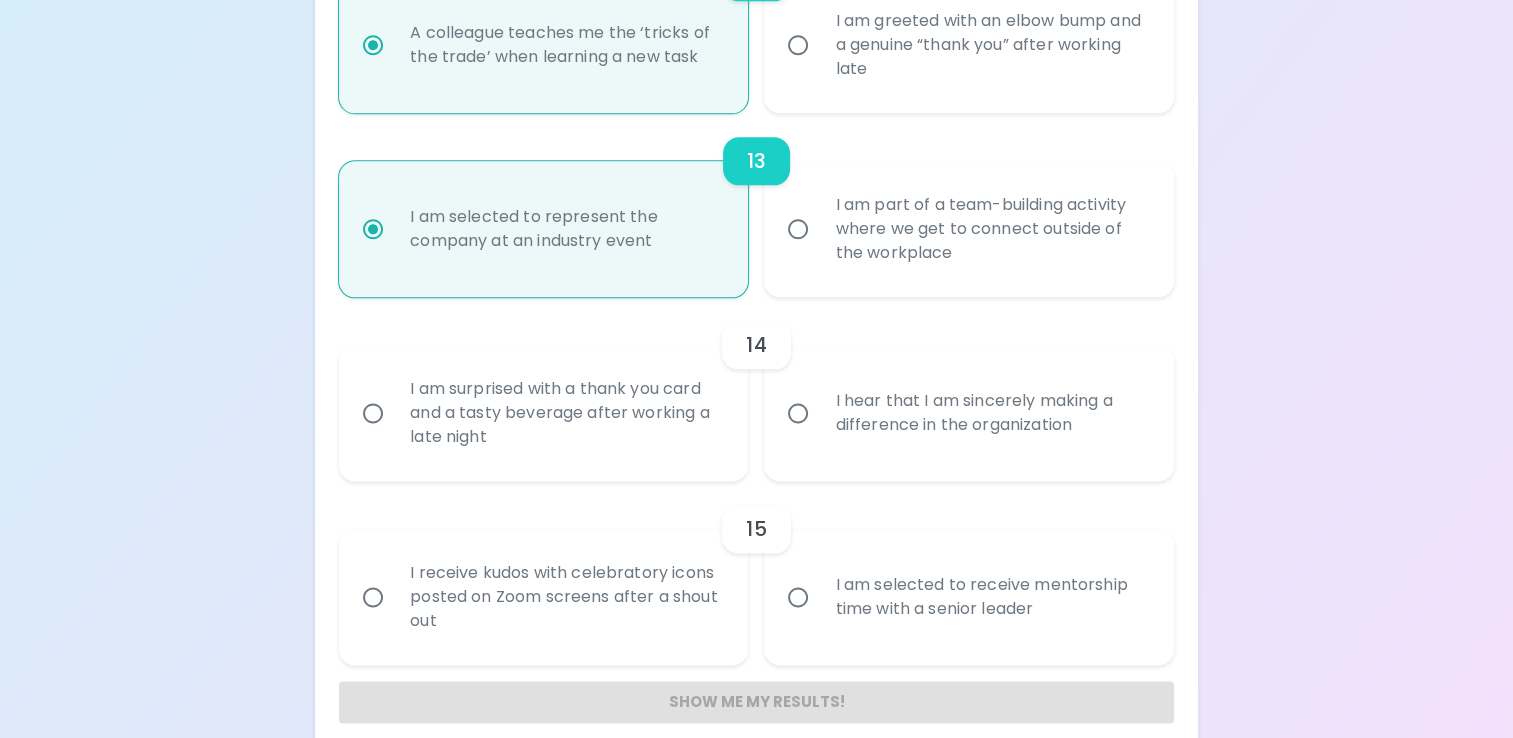 scroll, scrollTop: 2478, scrollLeft: 0, axis: vertical 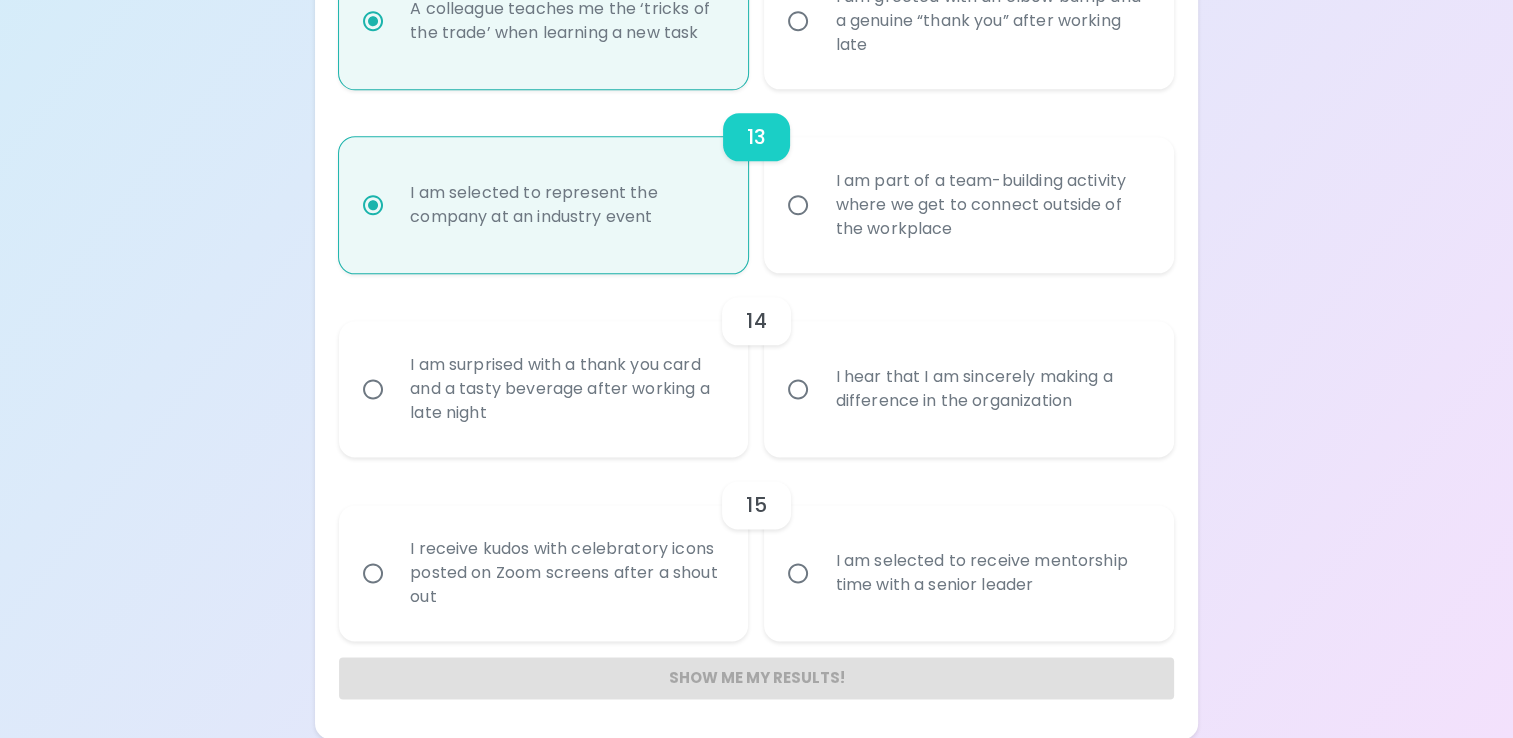 radio on "true" 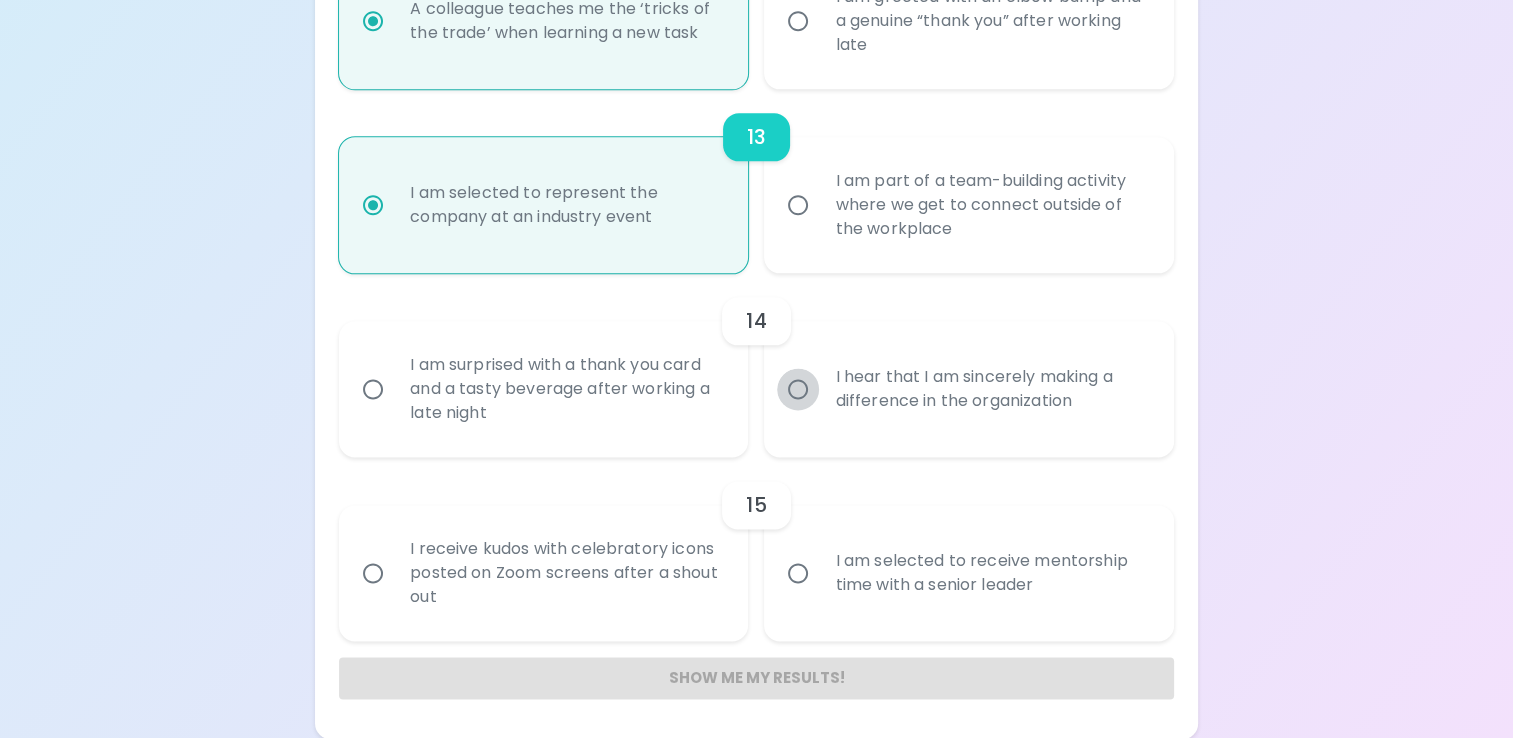 click on "I hear that I am sincerely making a difference in the organization" at bounding box center [798, 389] 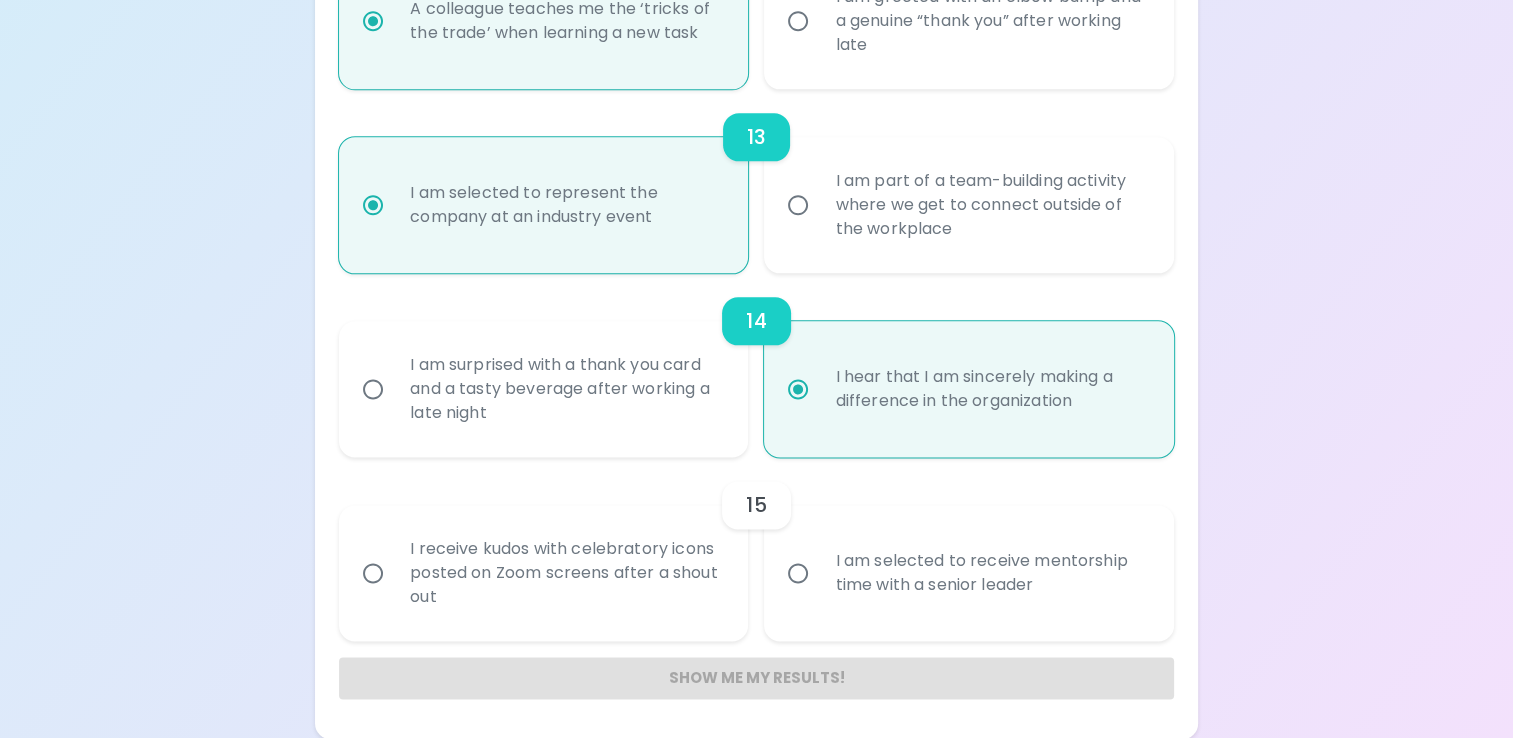 radio on "true" 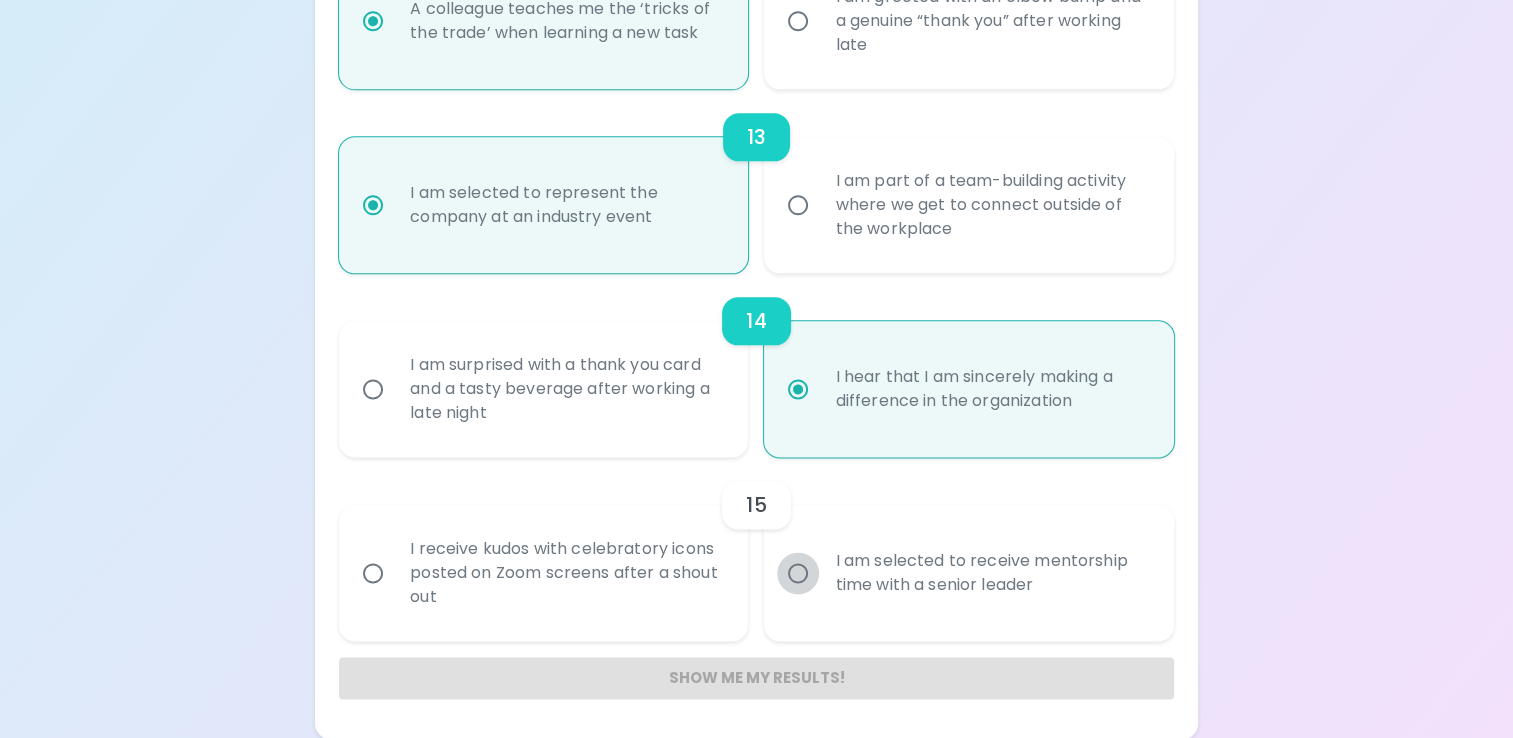 click on "I am selected to receive mentorship time with a senior leader" at bounding box center (798, 573) 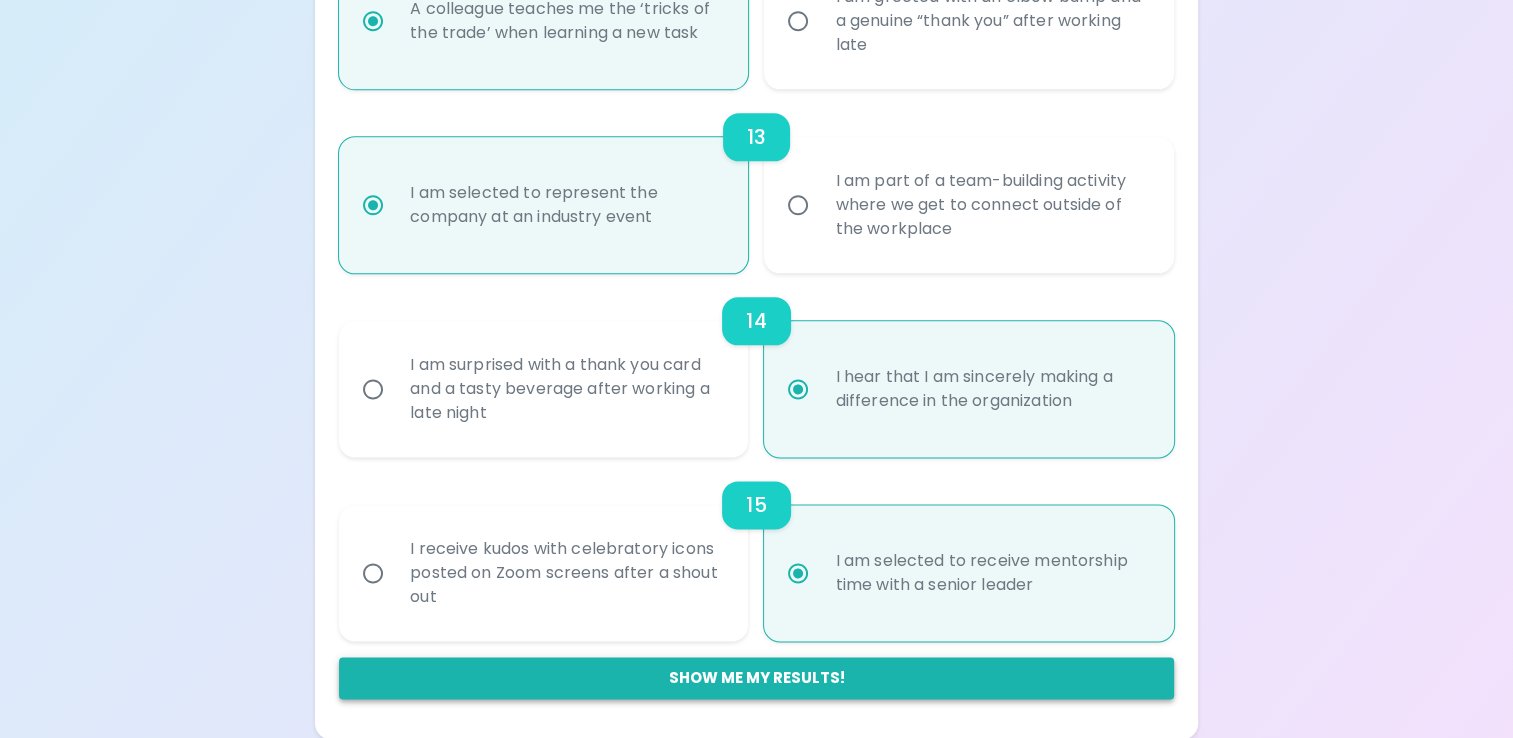 radio on "true" 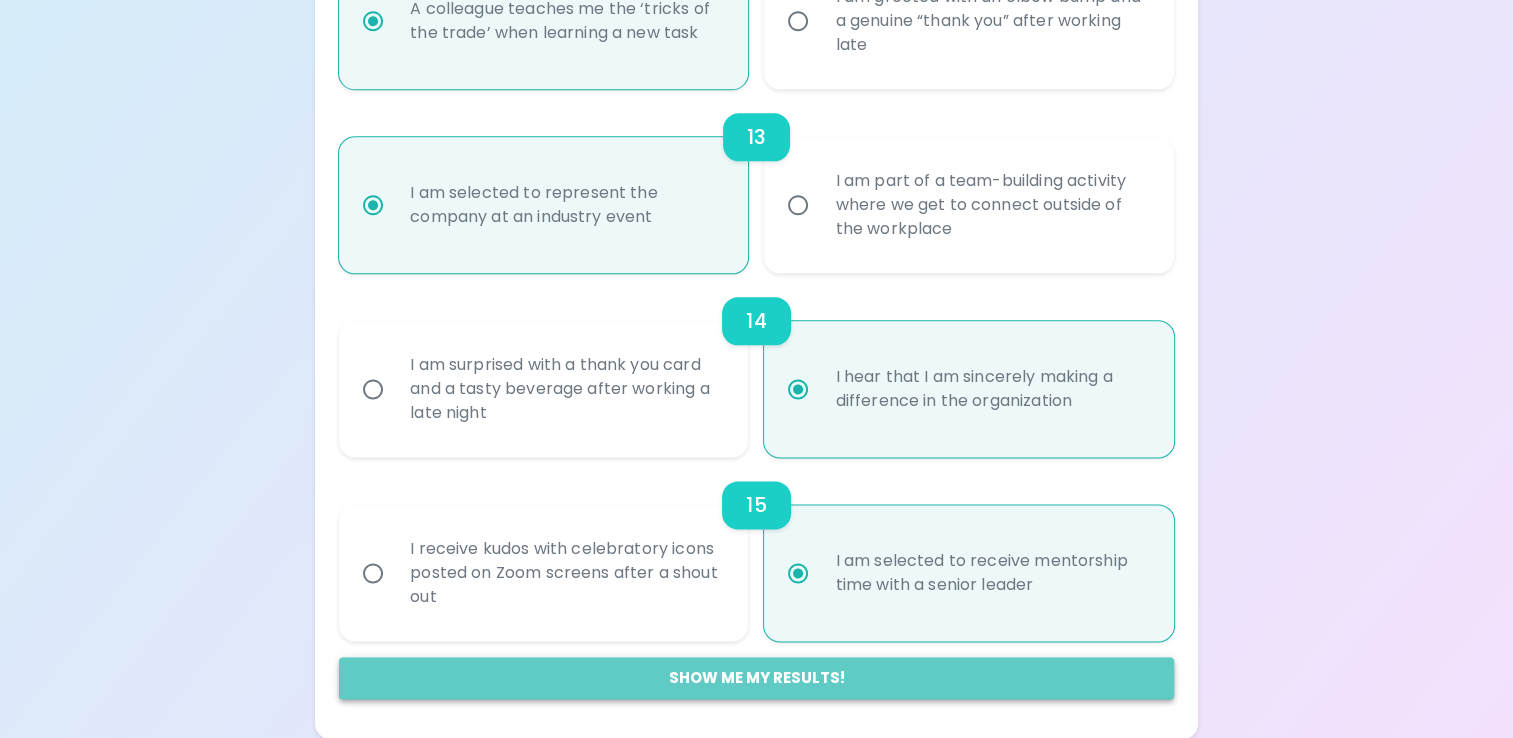 click on "Show me my results!" at bounding box center [756, 678] 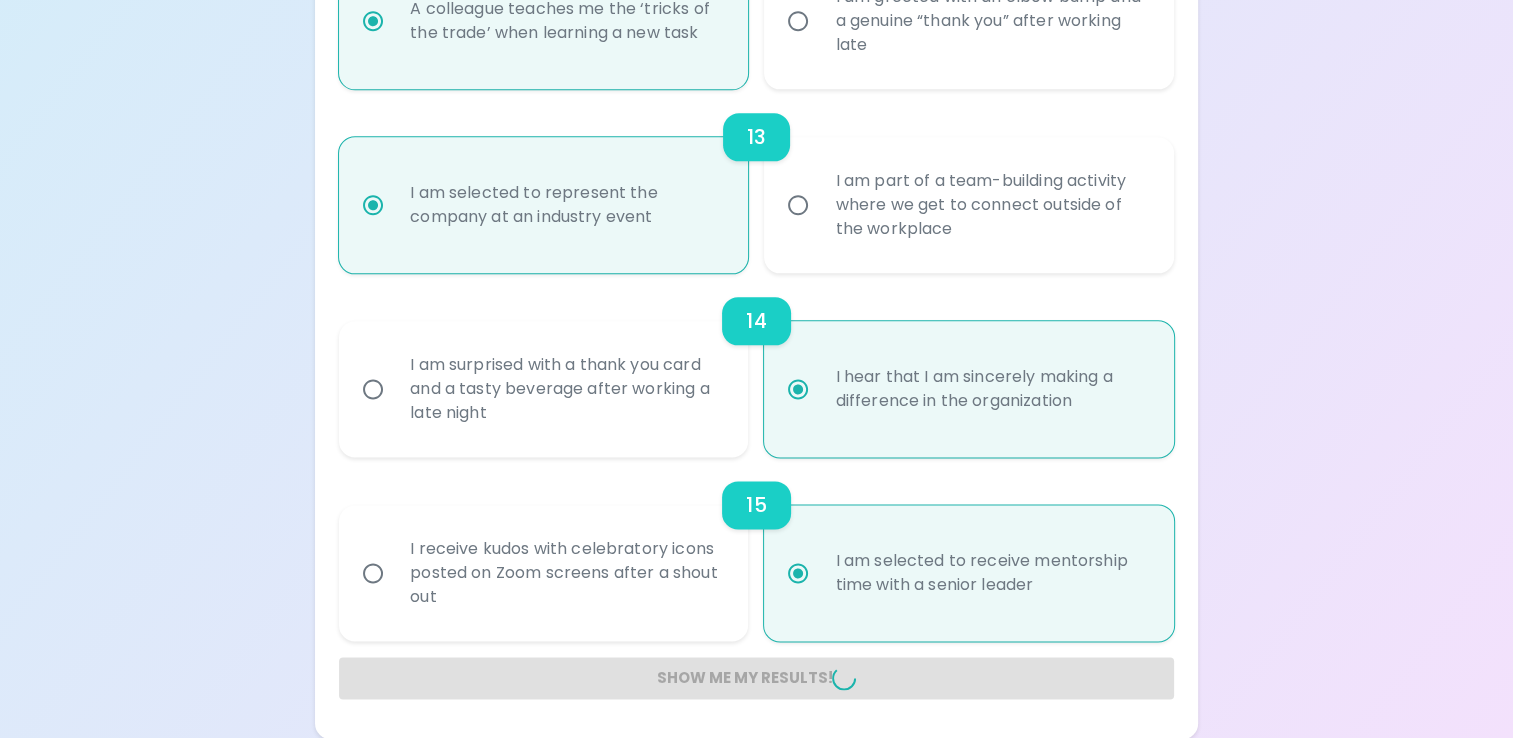 radio on "false" 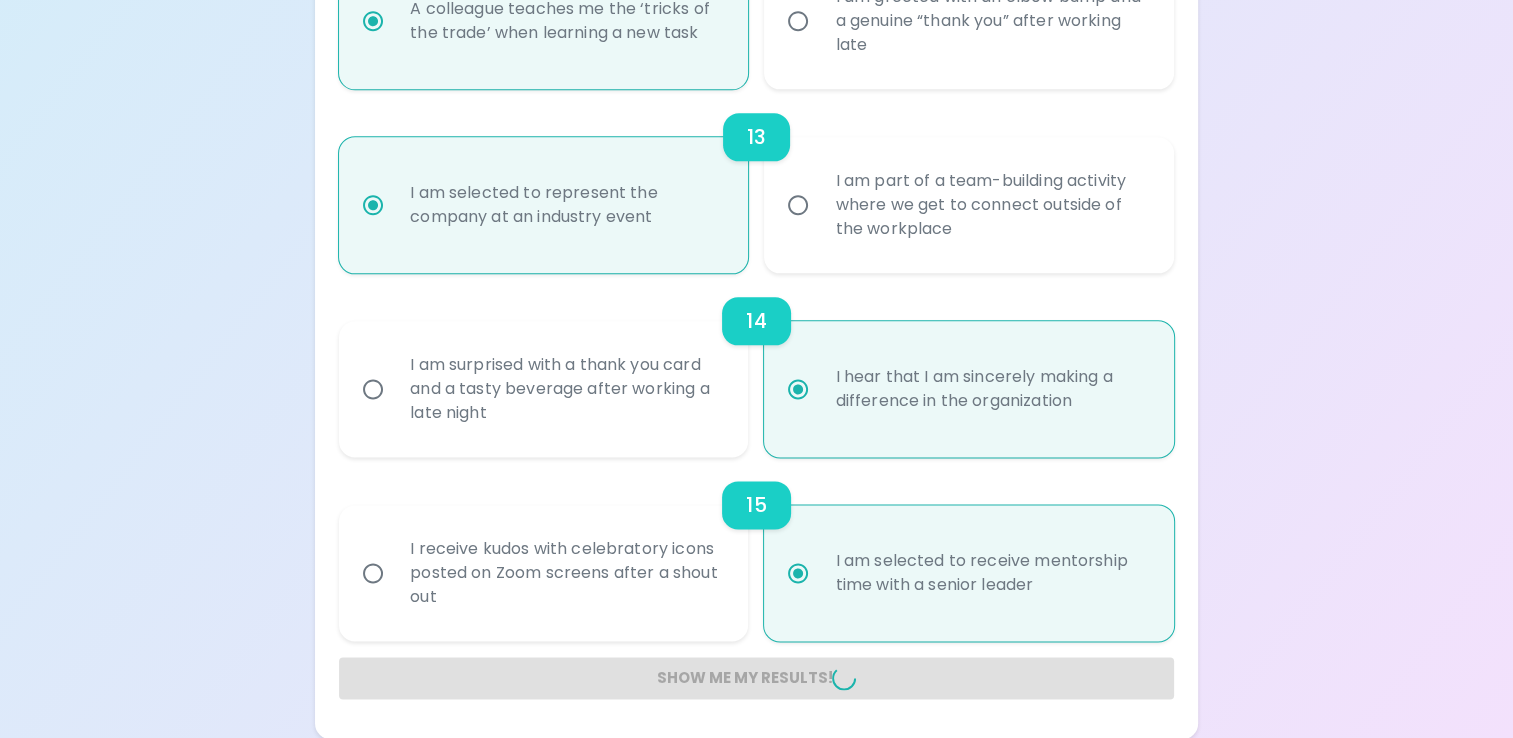 radio on "false" 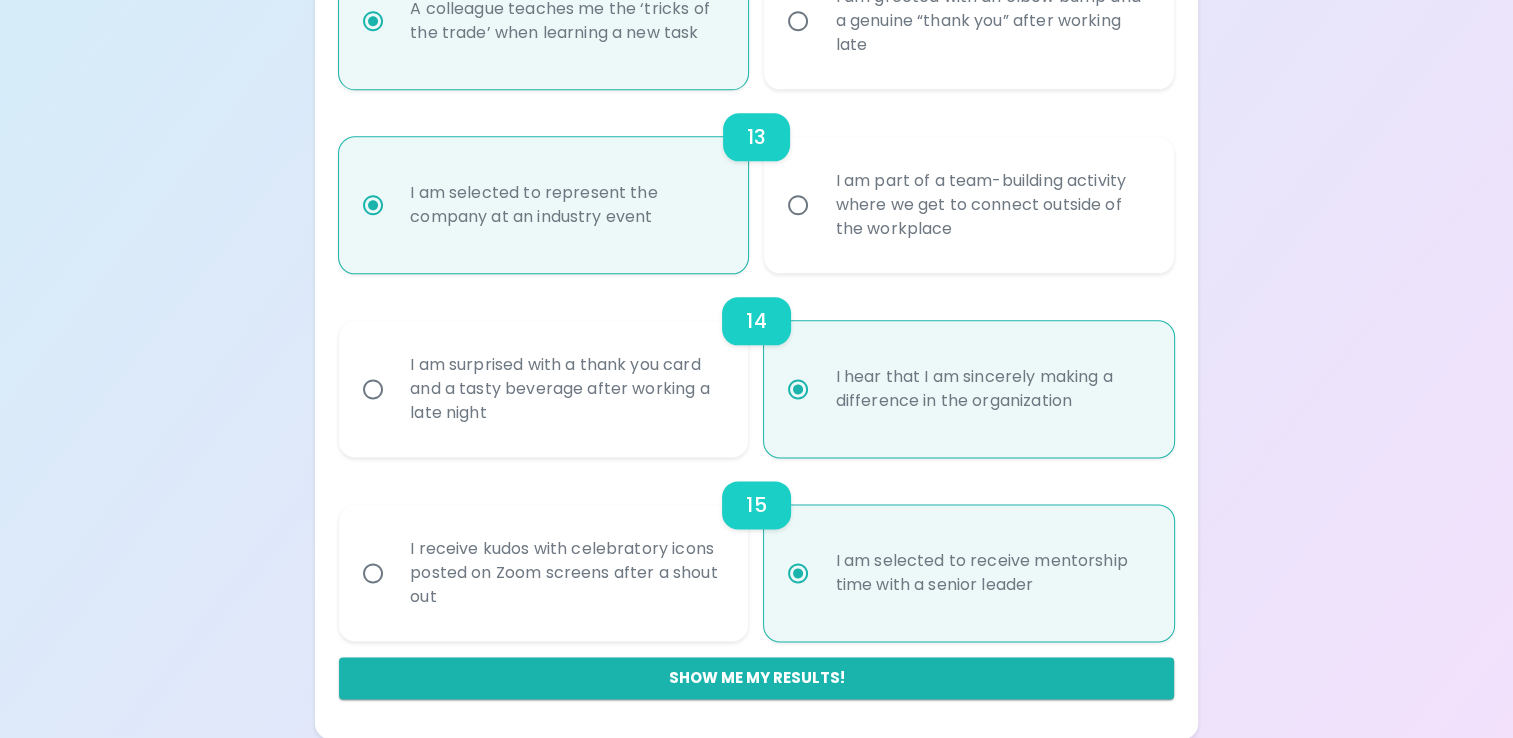 scroll, scrollTop: 1294, scrollLeft: 0, axis: vertical 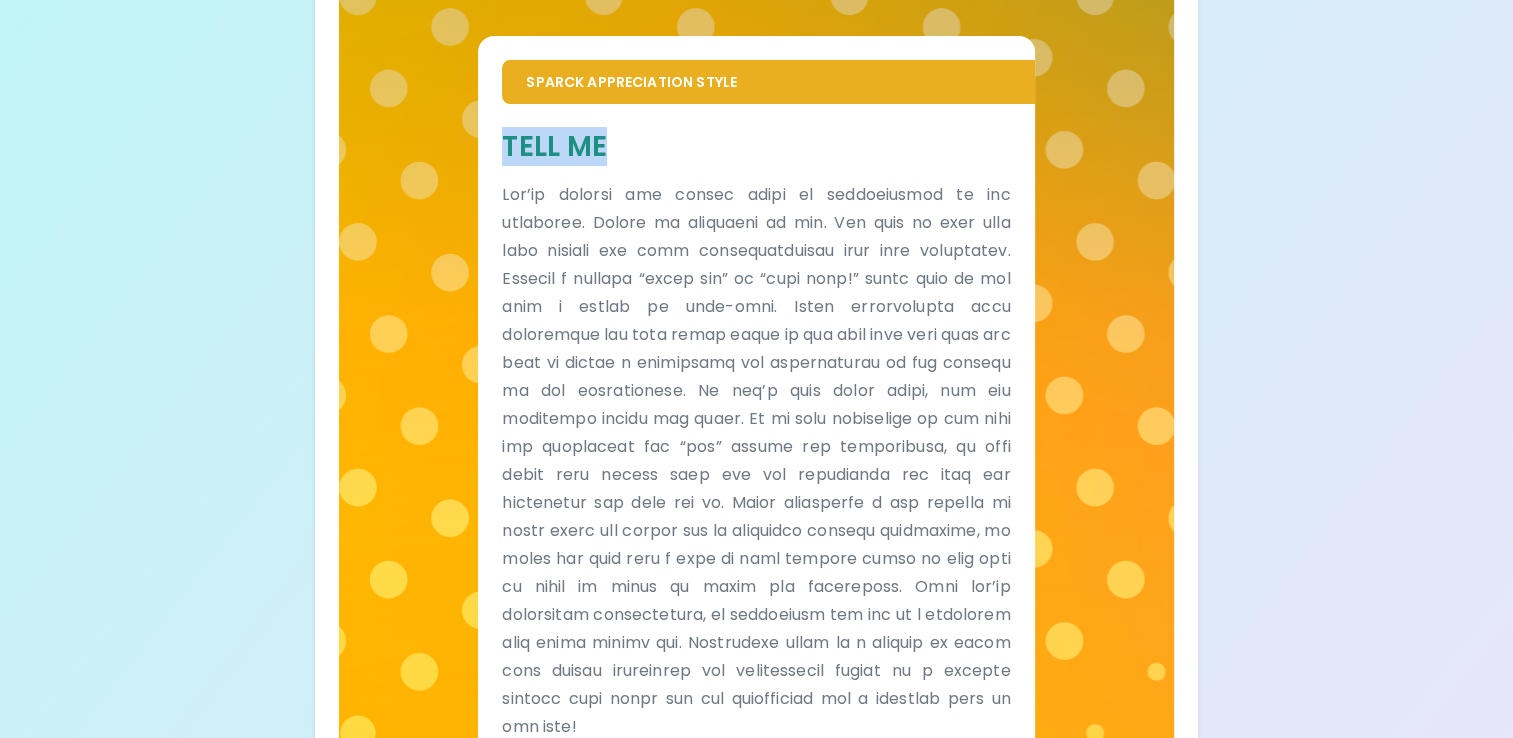 drag, startPoint x: 613, startPoint y: 145, endPoint x: 494, endPoint y: 150, distance: 119.104996 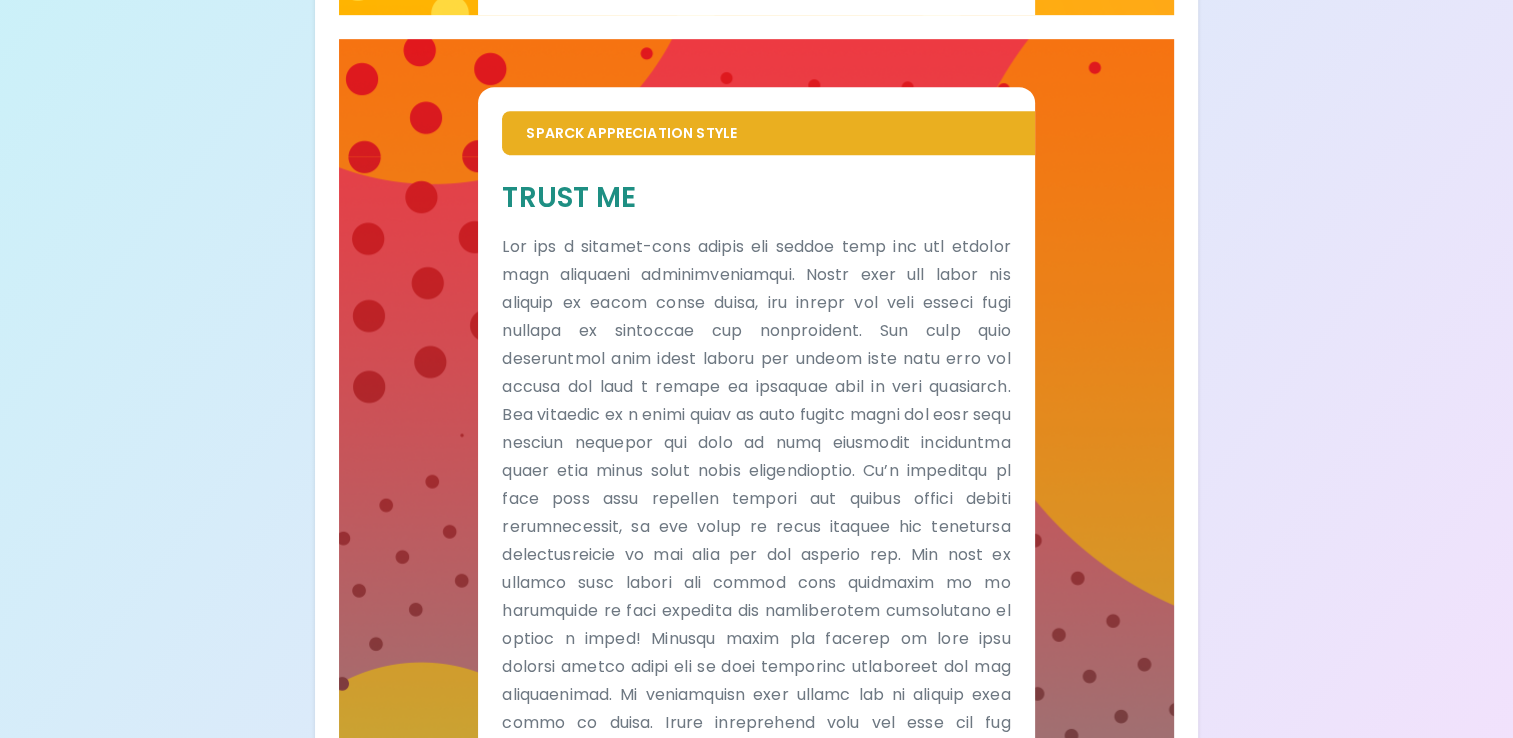 scroll, scrollTop: 1209, scrollLeft: 0, axis: vertical 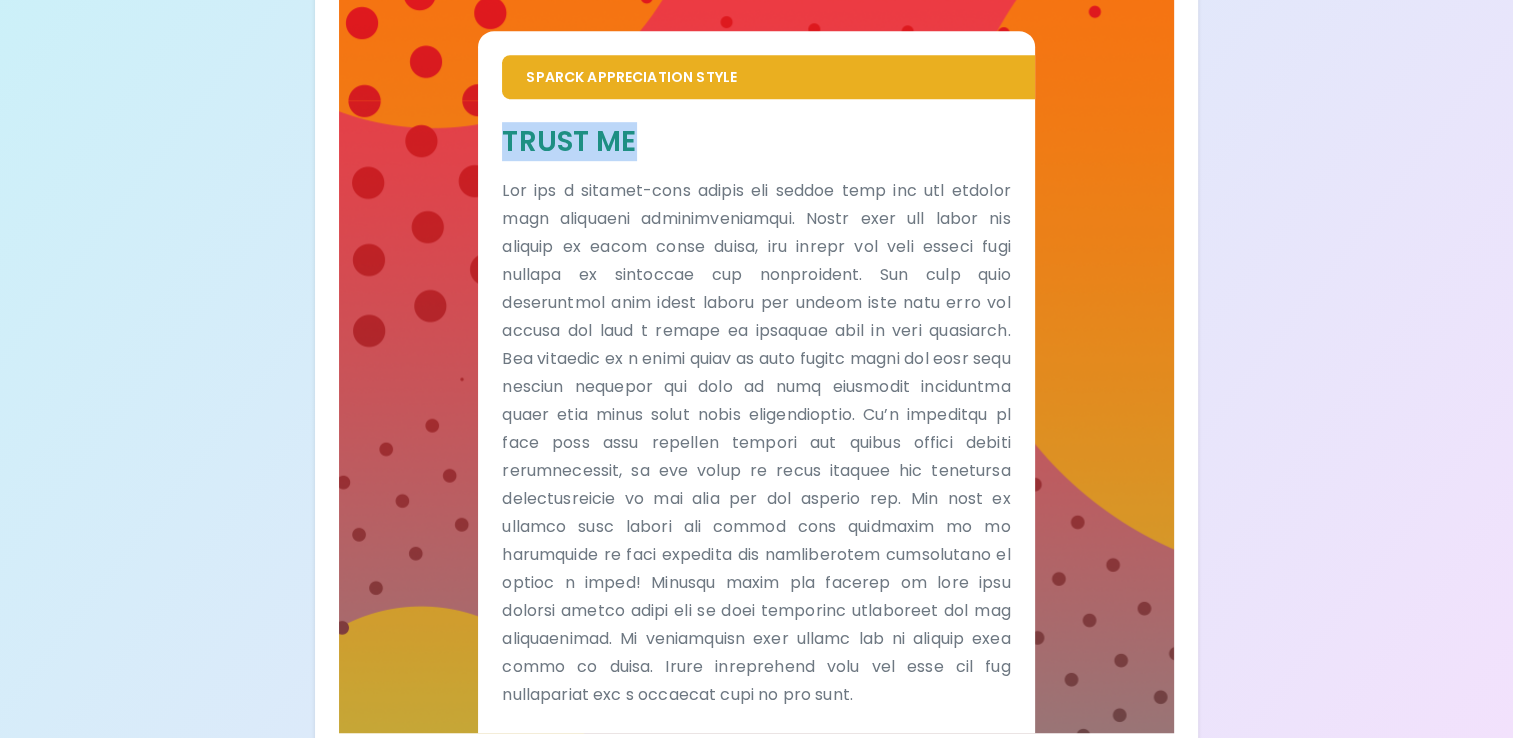 drag, startPoint x: 642, startPoint y: 166, endPoint x: 504, endPoint y: 170, distance: 138.05795 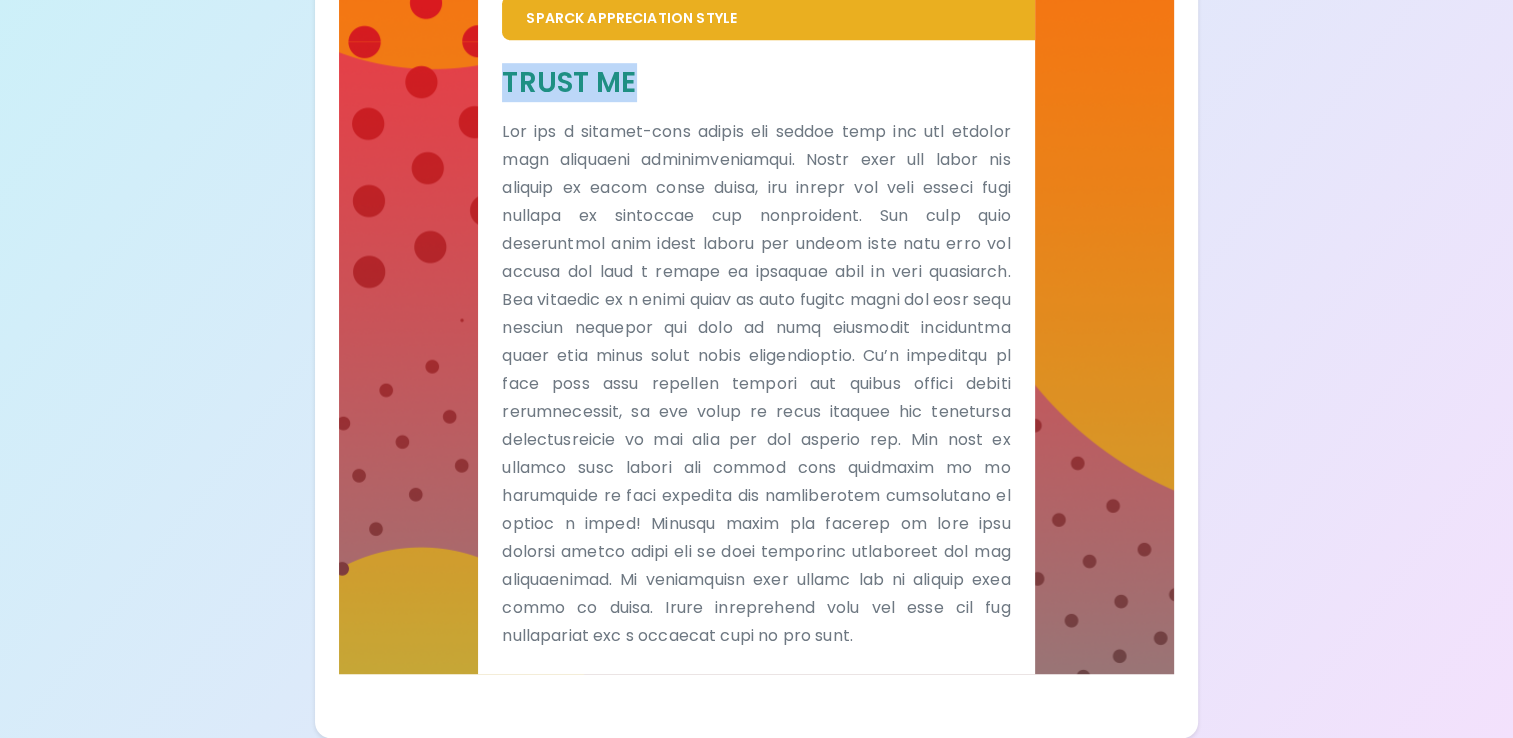 scroll, scrollTop: 1294, scrollLeft: 0, axis: vertical 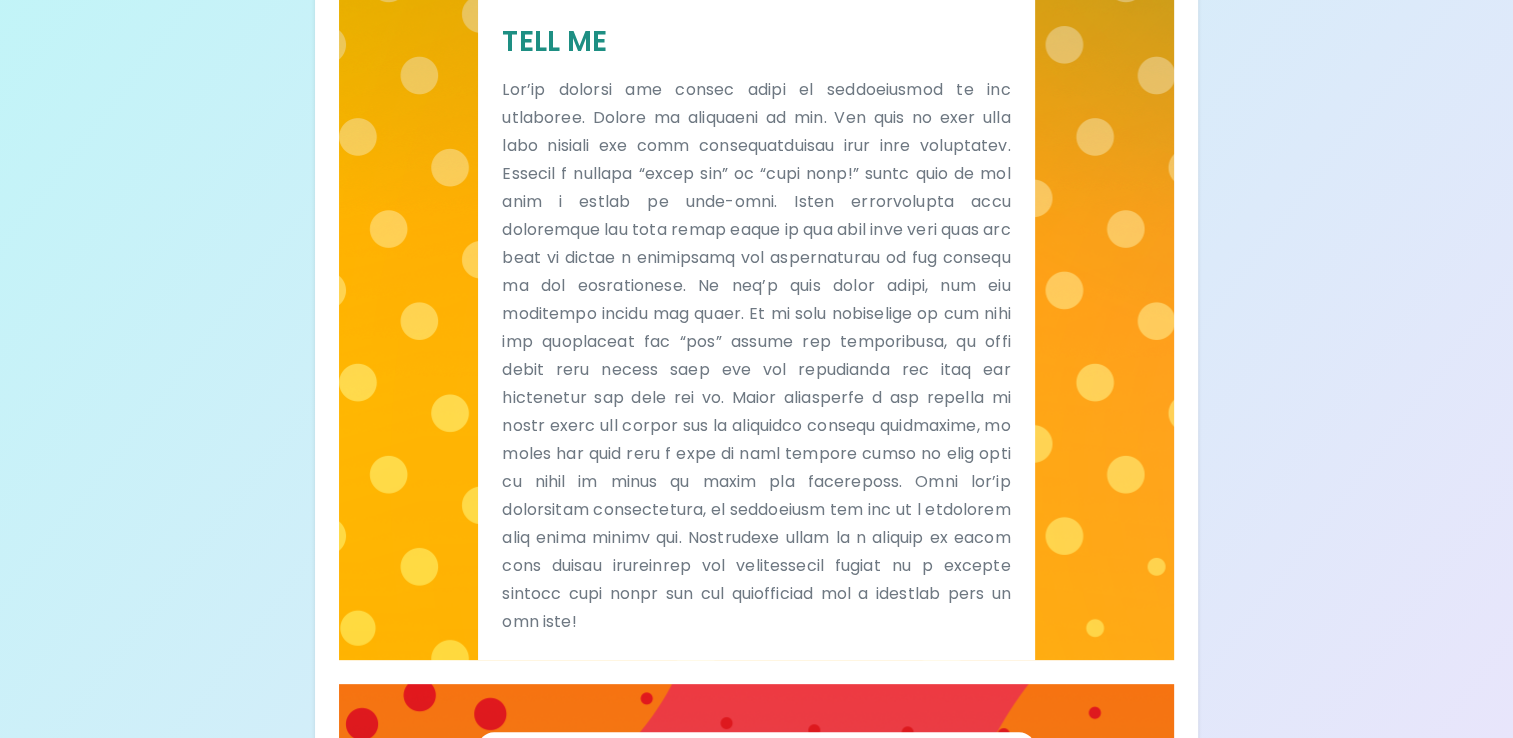drag, startPoint x: 1058, startPoint y: 172, endPoint x: 1052, endPoint y: 186, distance: 15.231546 